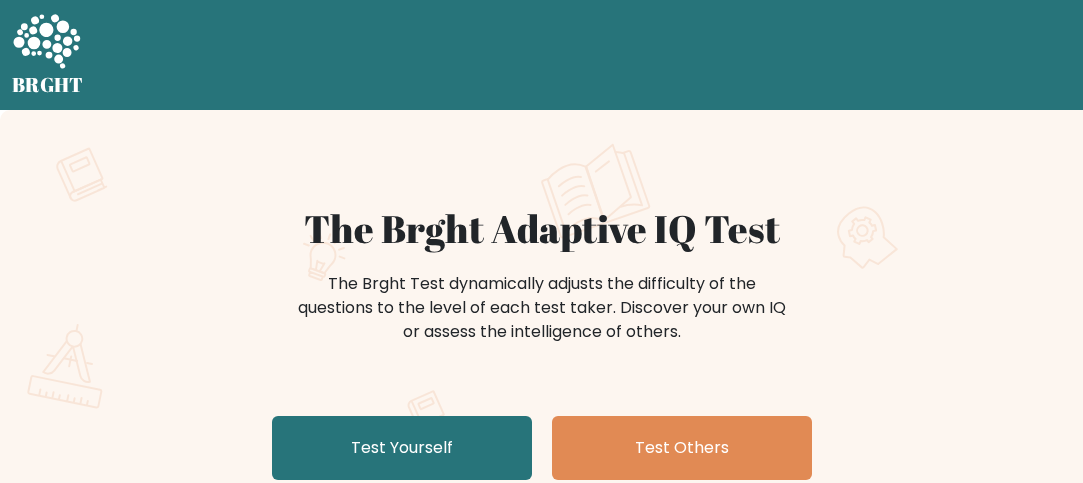 scroll, scrollTop: 0, scrollLeft: 0, axis: both 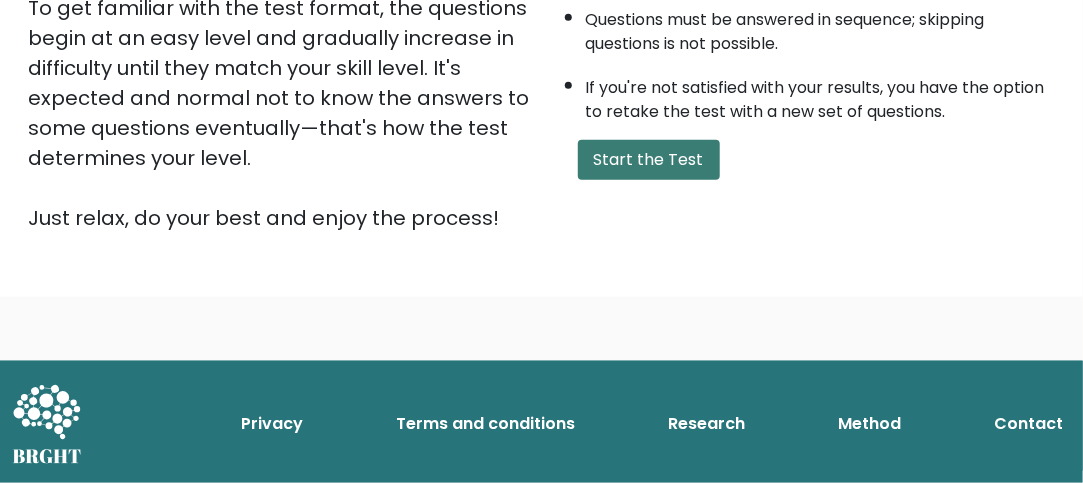 click on "Start the Test" at bounding box center (649, 160) 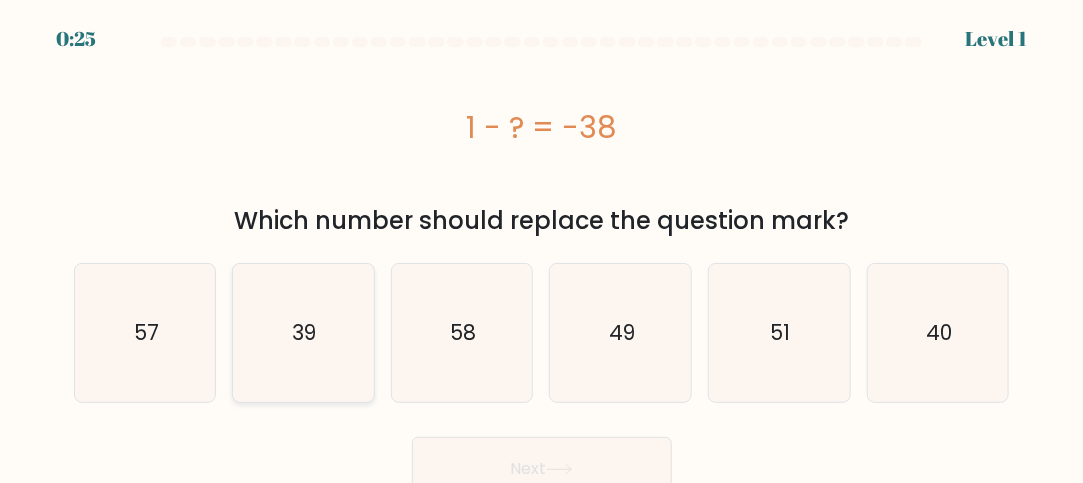 click on "39" at bounding box center [303, 333] 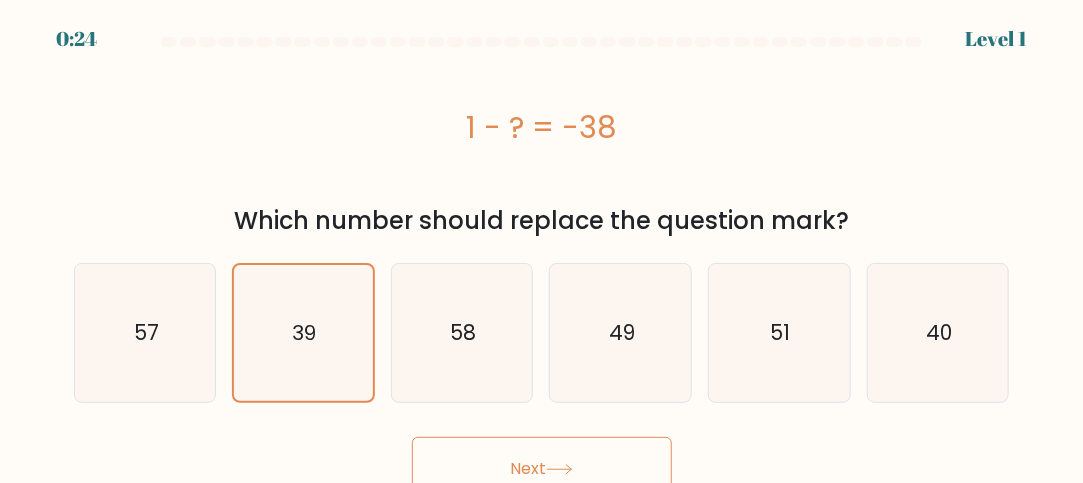 click on "Next" at bounding box center (542, 469) 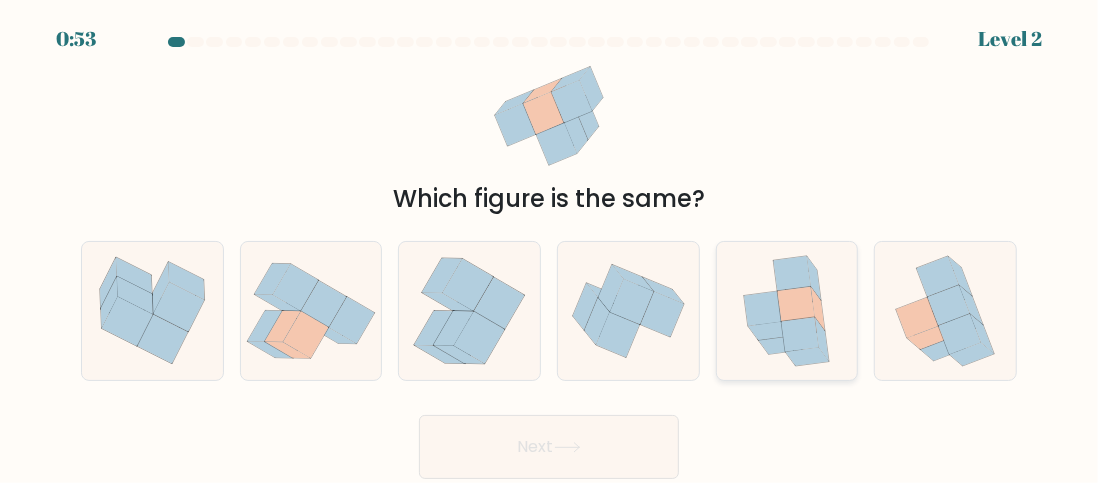 click at bounding box center [763, 308] 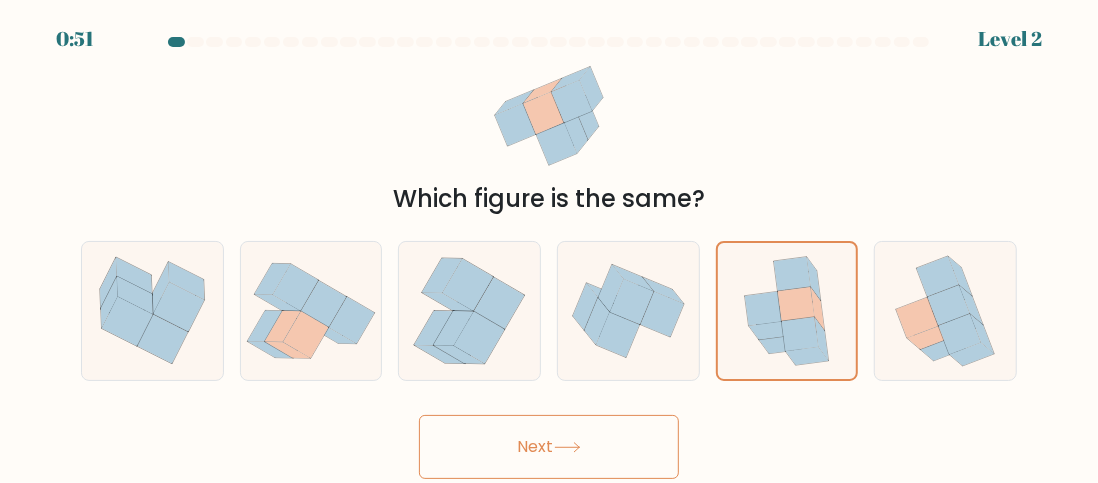 click on "Next" at bounding box center (549, 447) 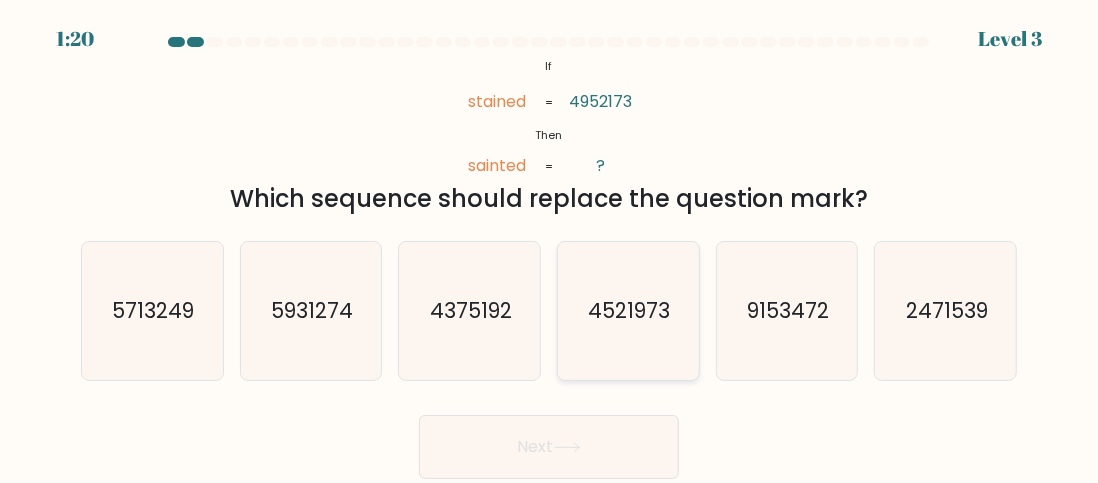 click on "4521973" at bounding box center [628, 311] 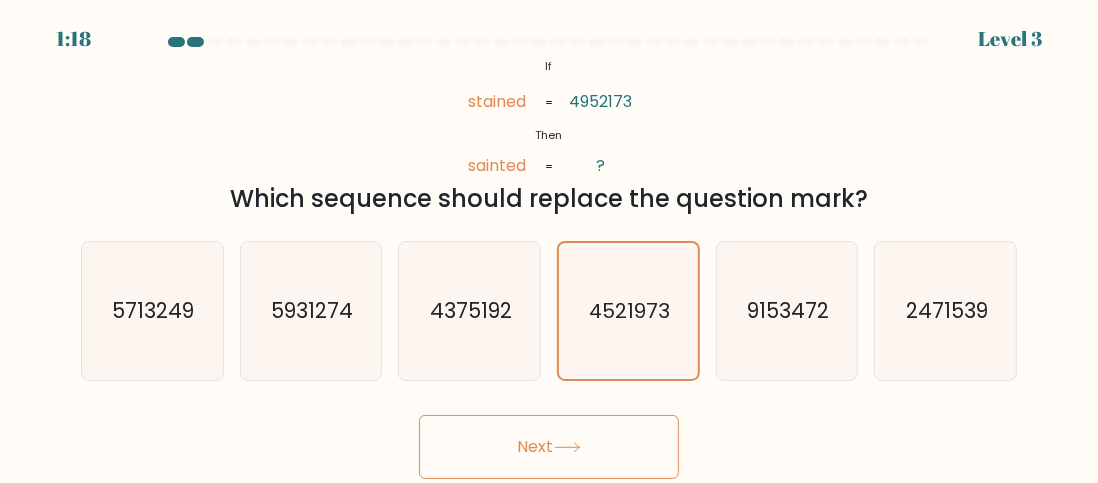click on "Next" at bounding box center (549, 447) 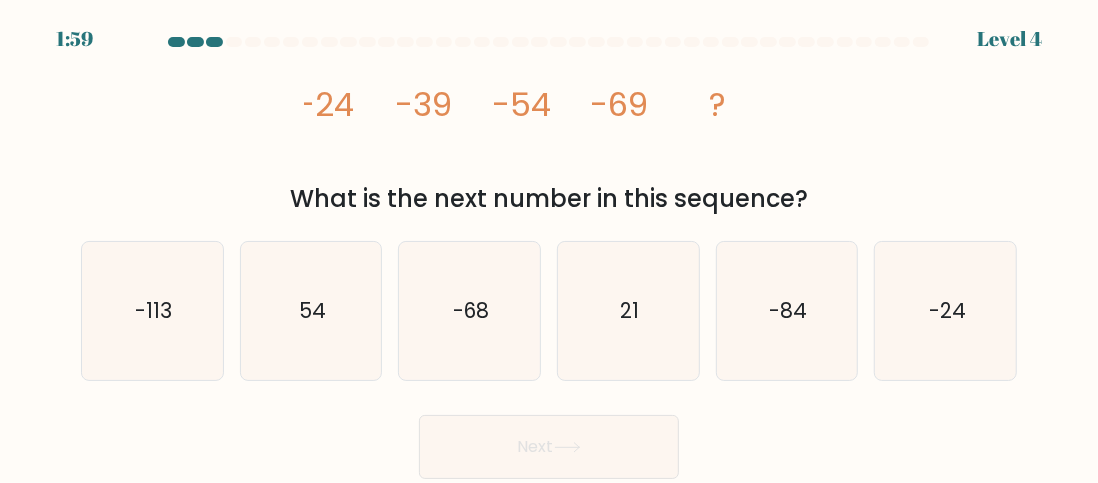 click on "Next" at bounding box center (549, 447) 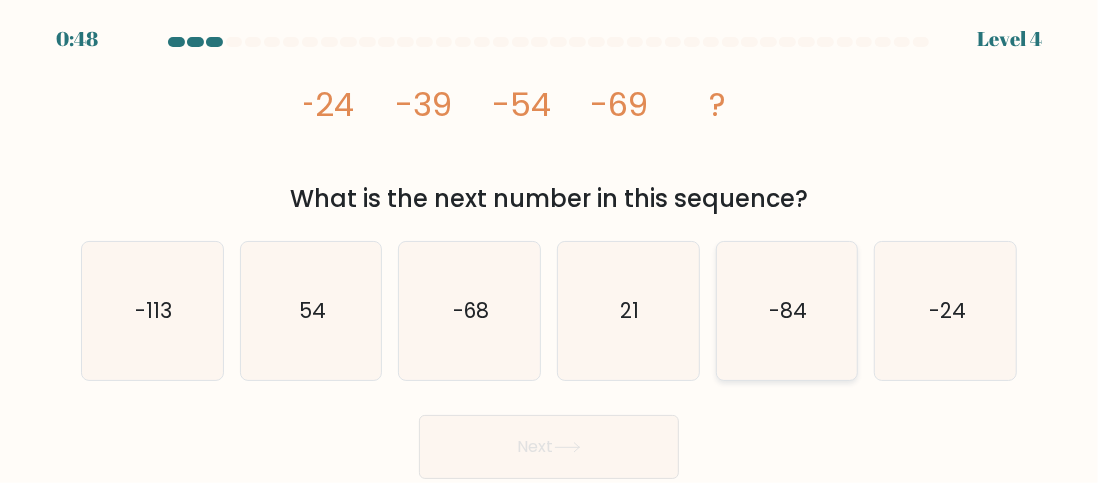 click on "-84" at bounding box center [787, 311] 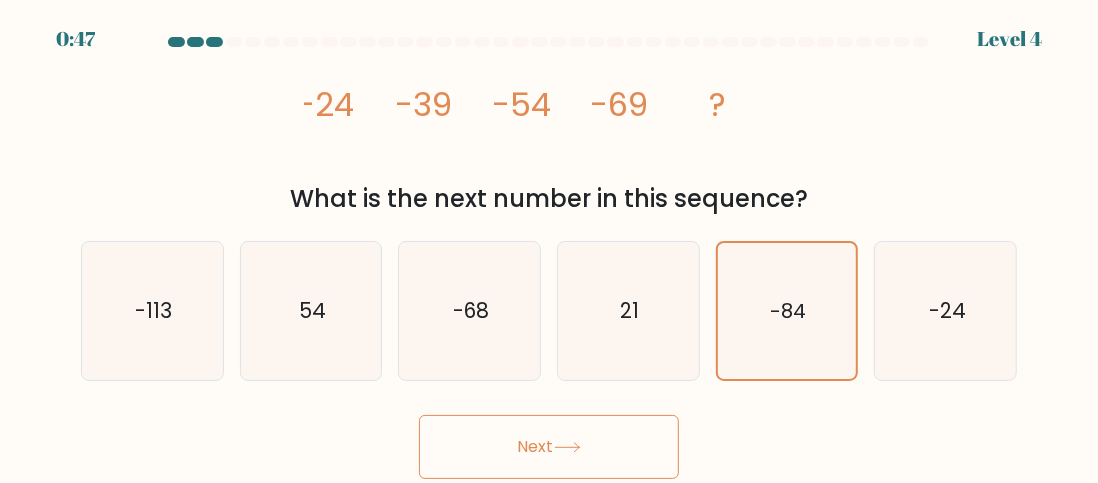 click at bounding box center [567, 447] 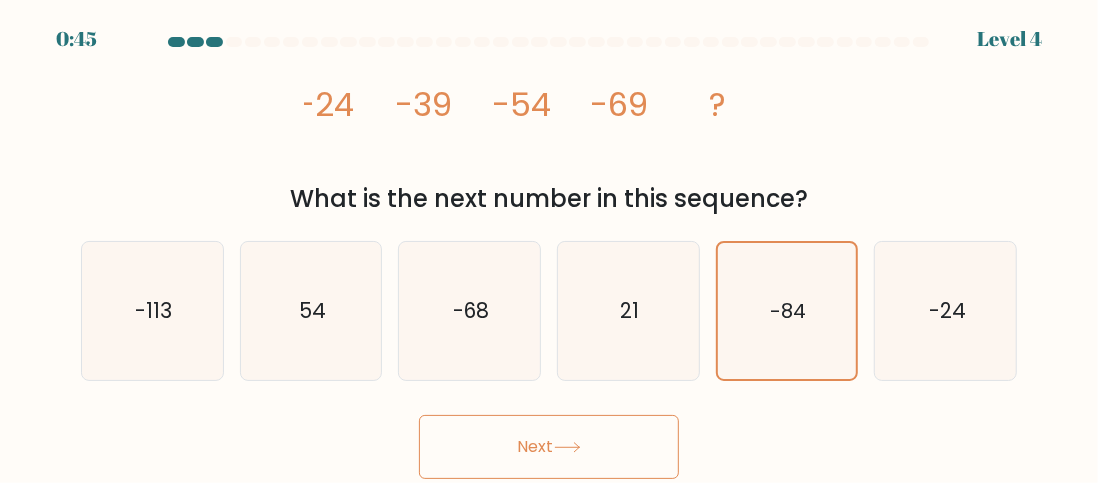 click at bounding box center (567, 447) 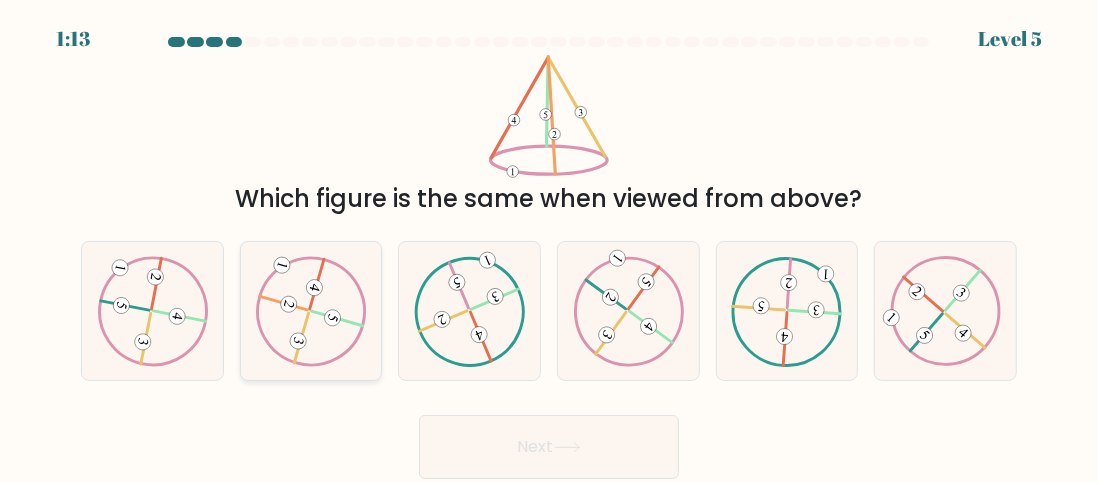 click at bounding box center [310, 311] 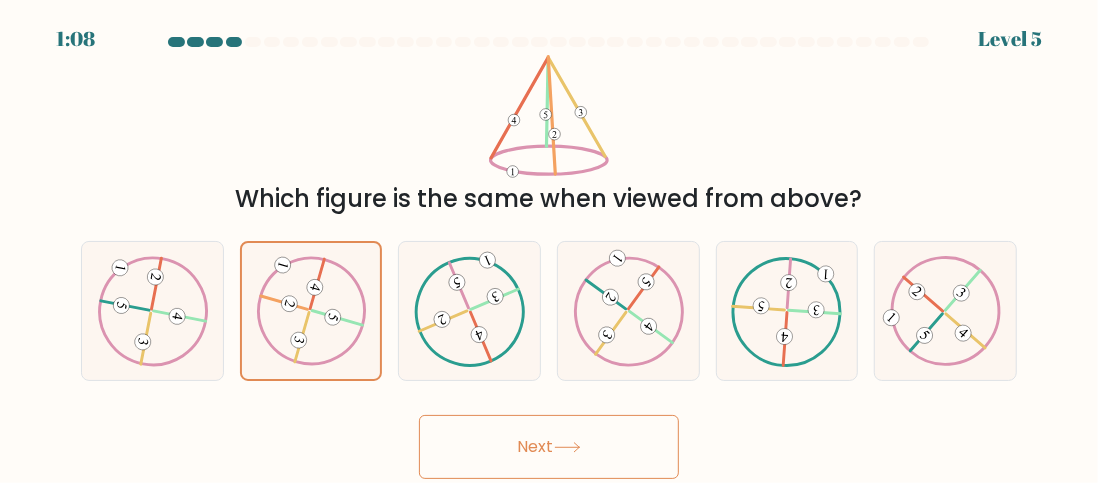 click on "Next" at bounding box center (549, 447) 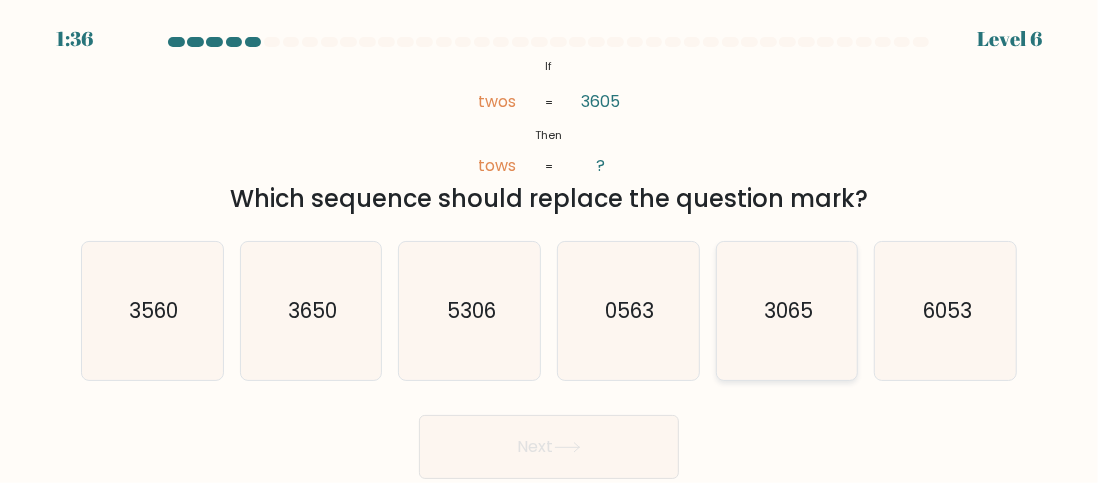 click on "3065" at bounding box center [787, 311] 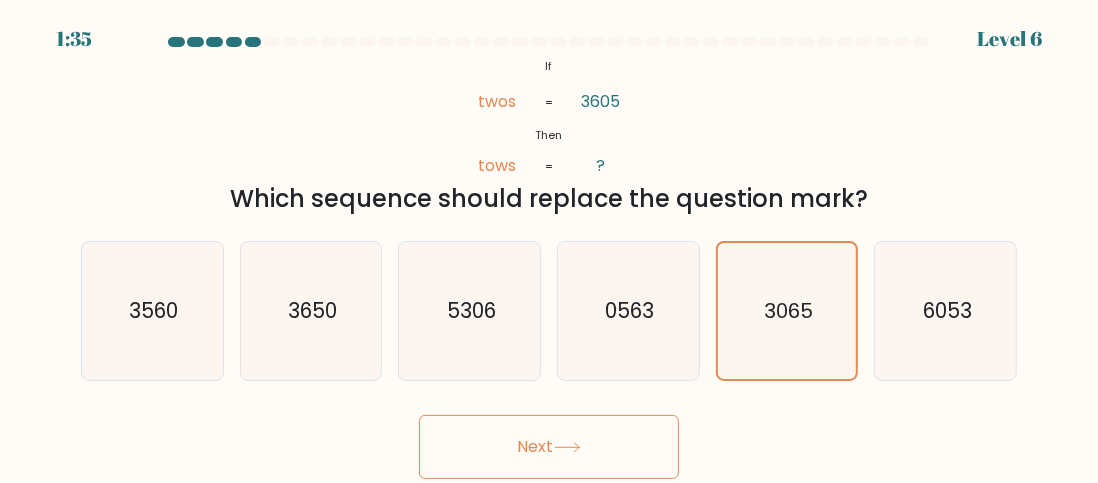 click on "Next" at bounding box center [549, 447] 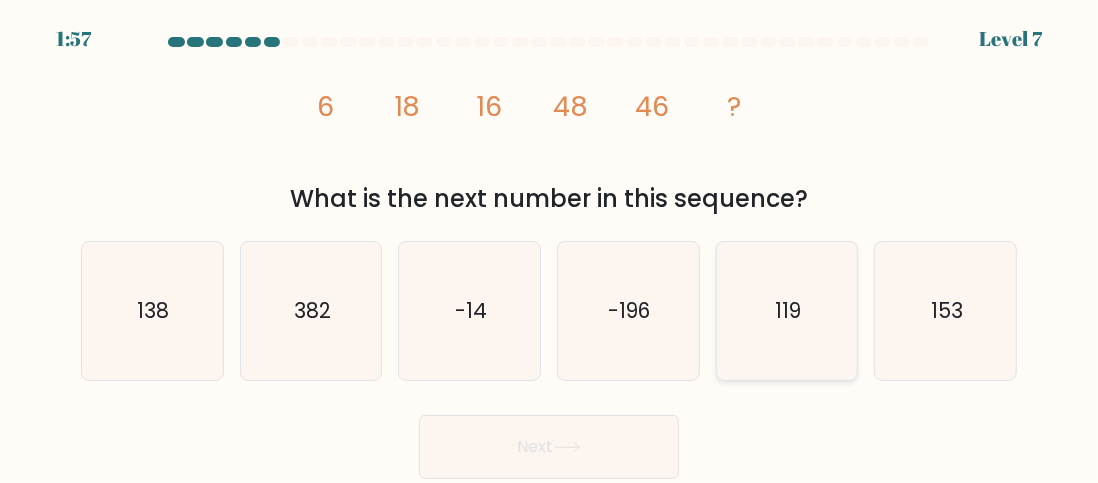 click on "119" at bounding box center (787, 311) 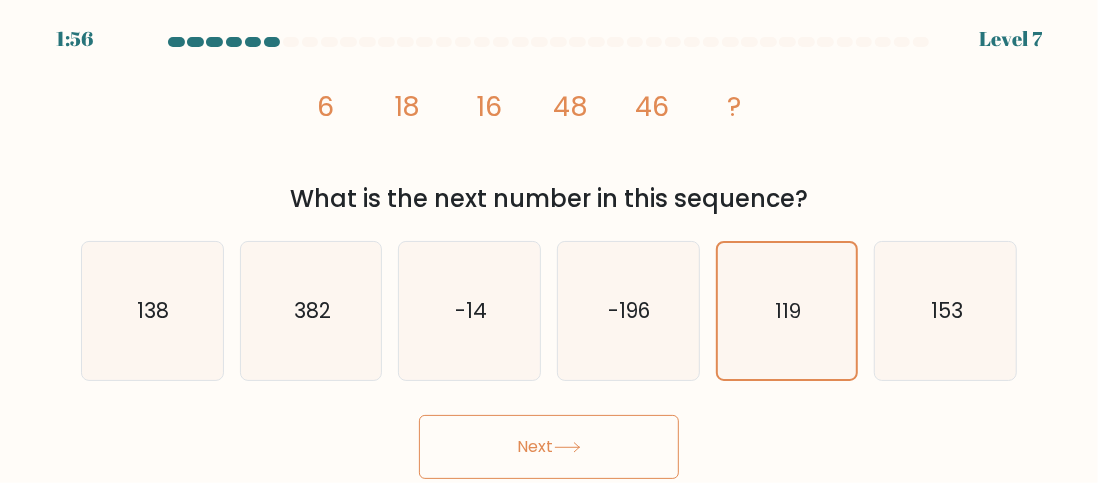 click on "Next" at bounding box center [549, 447] 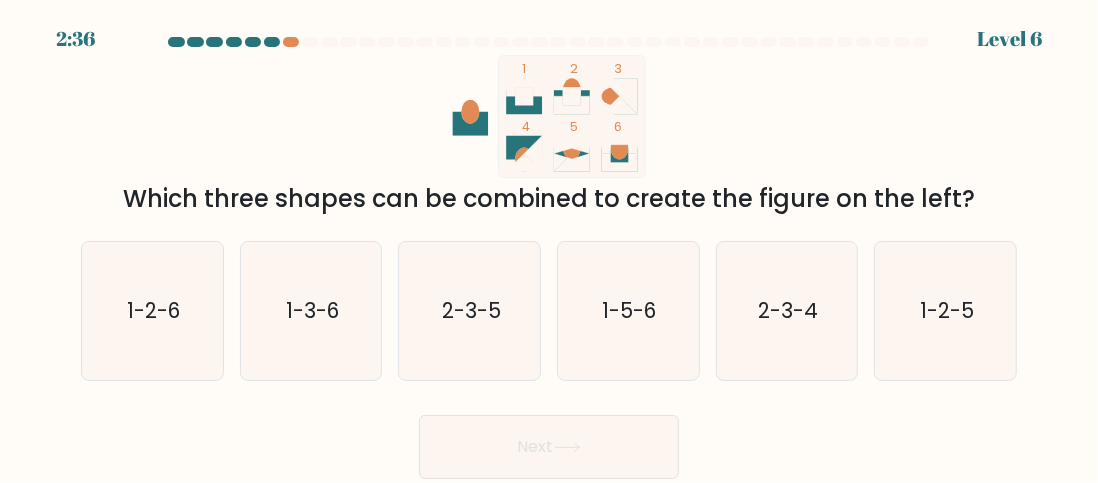 type 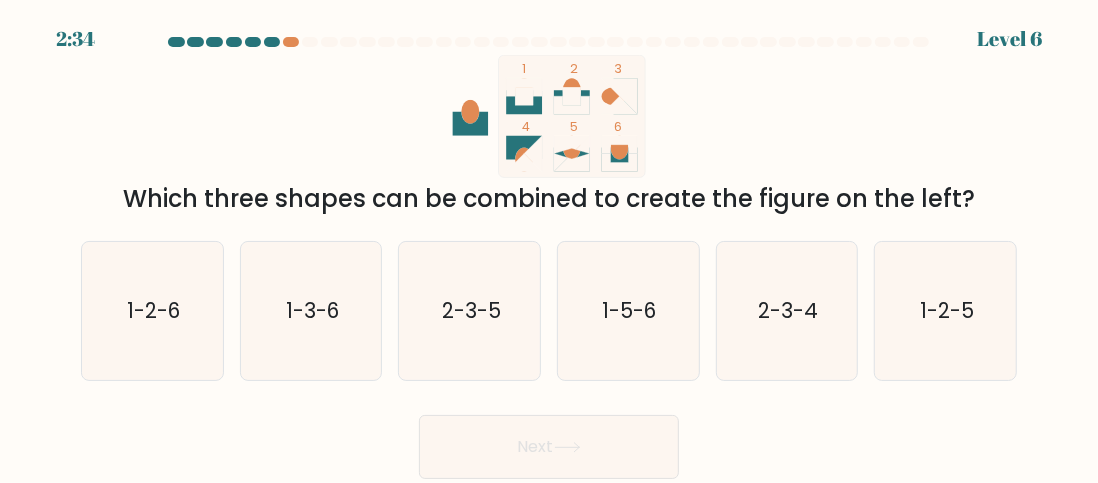 click at bounding box center [272, 42] 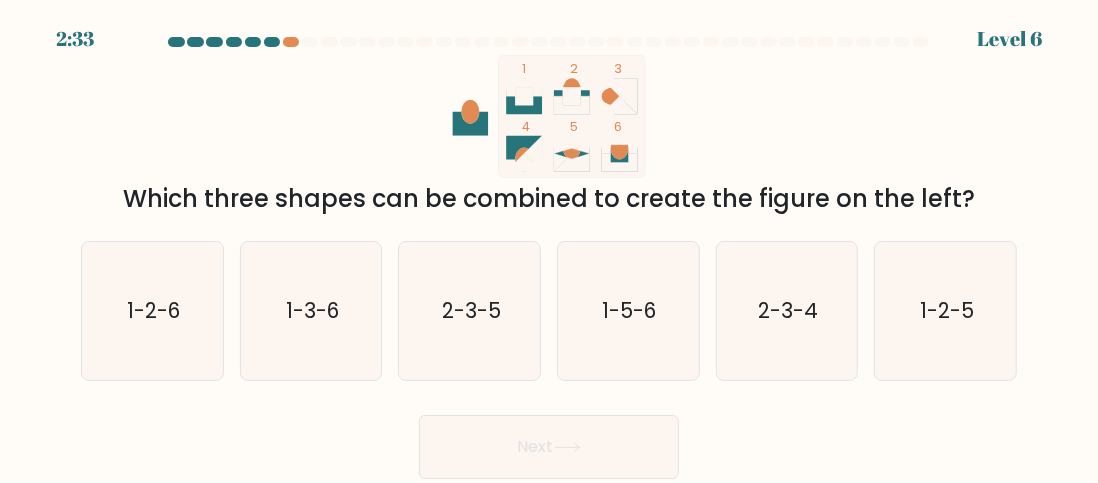 click at bounding box center [272, 42] 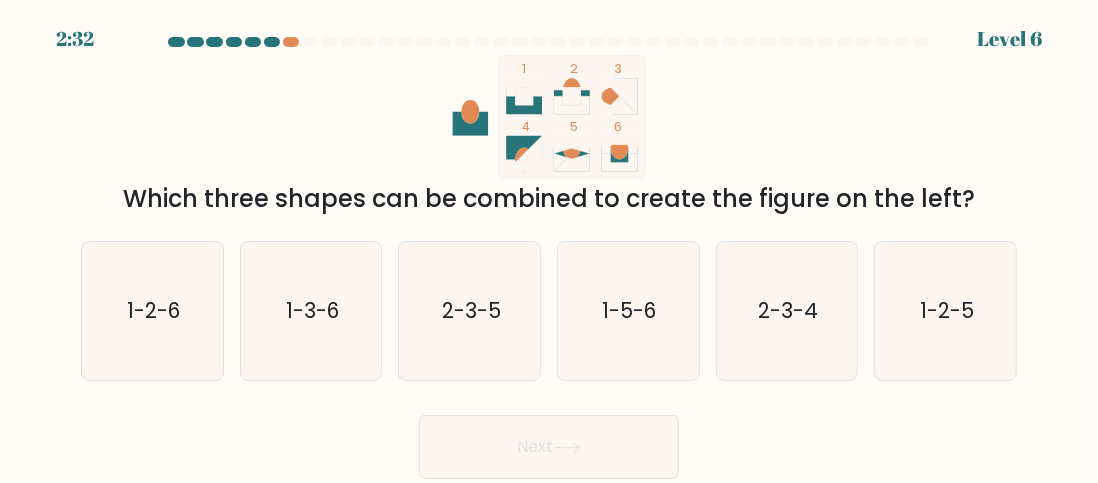 click at bounding box center (272, 42) 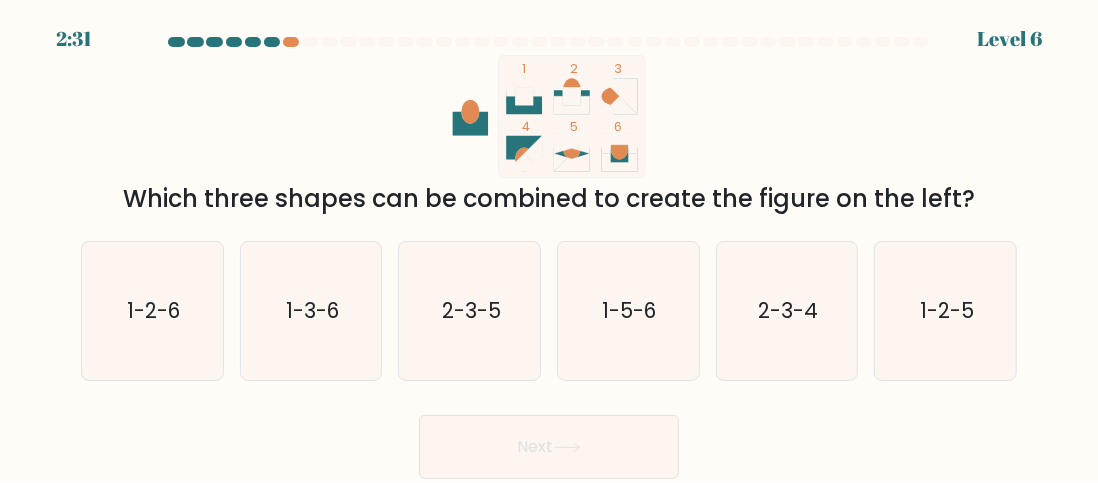 click at bounding box center [272, 42] 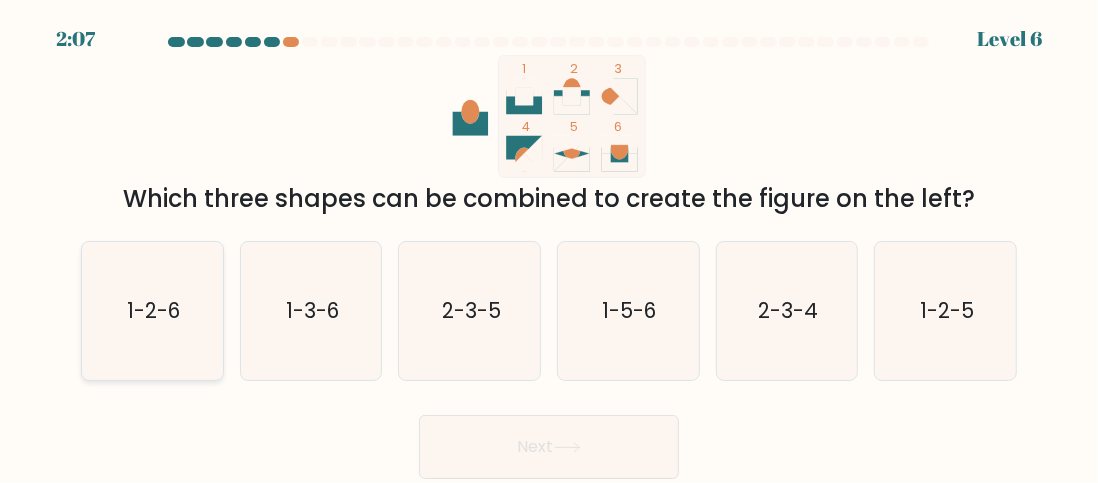 click on "1-2-6" at bounding box center [152, 311] 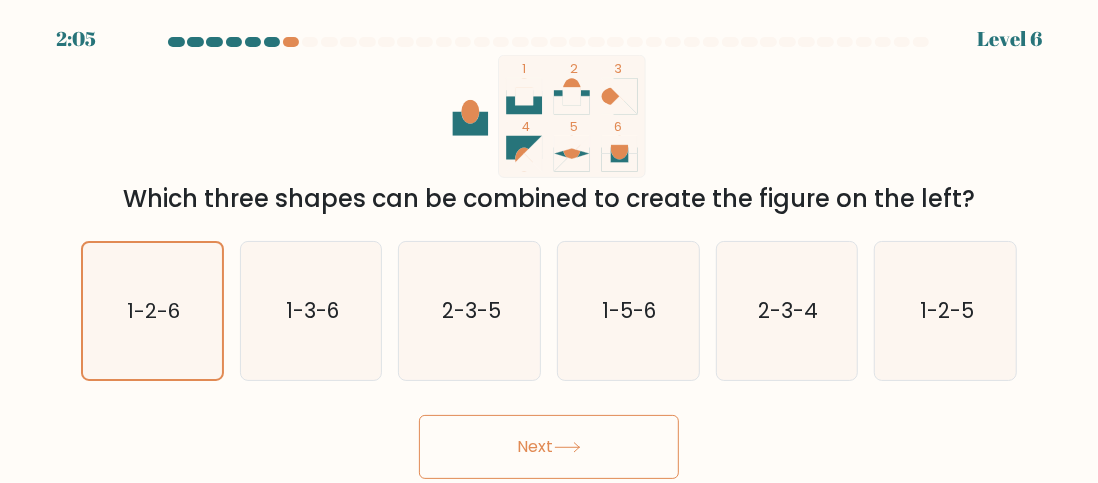 click on "Next" at bounding box center [549, 447] 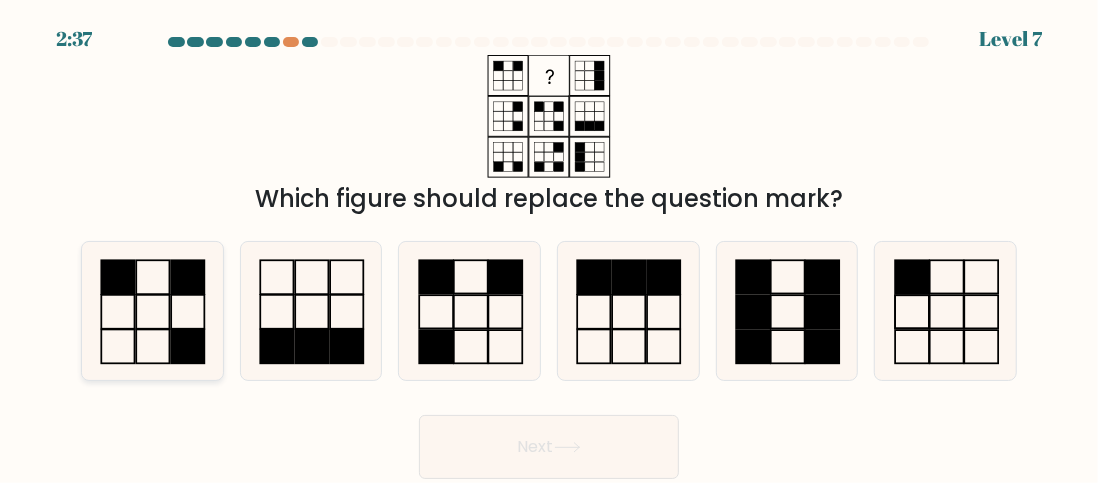 click at bounding box center (152, 311) 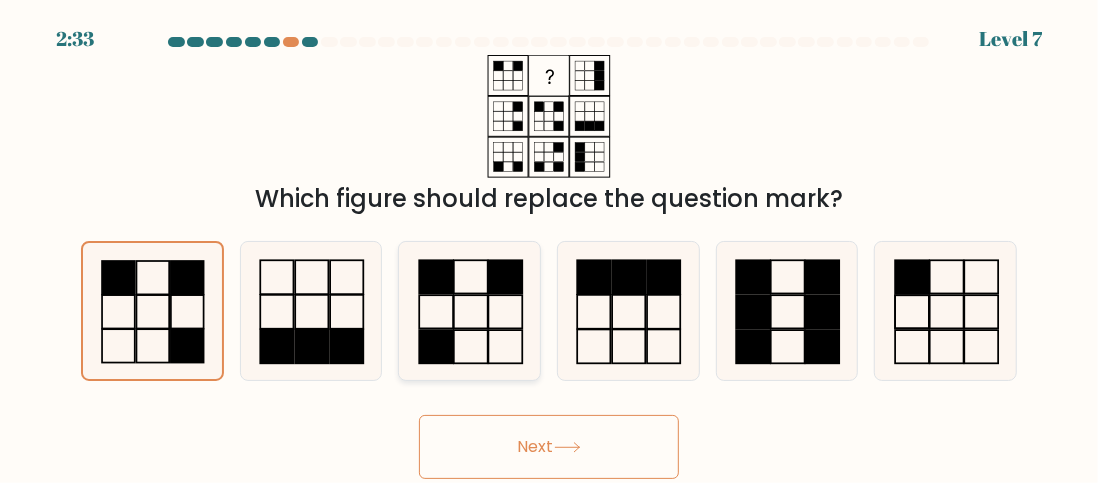 click at bounding box center (470, 311) 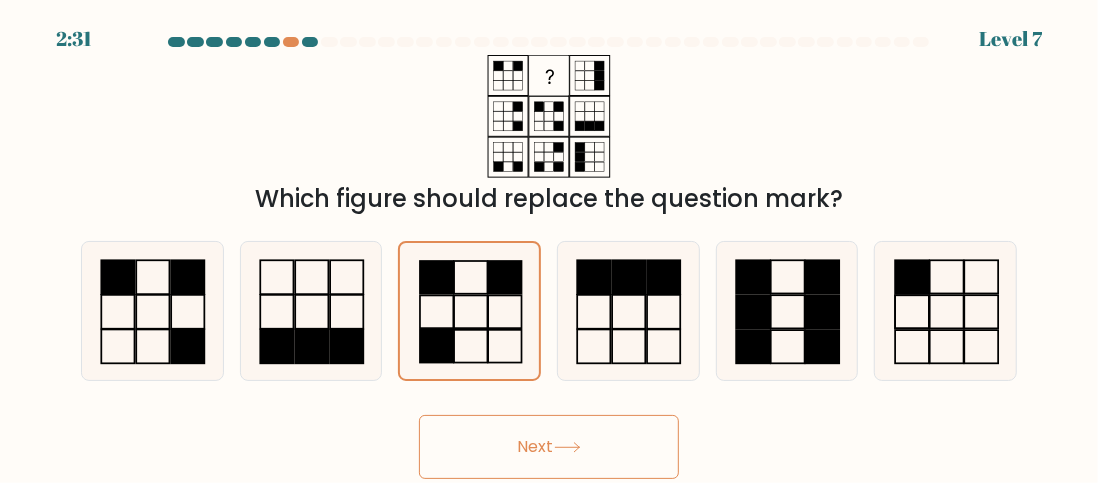 click on "Next" at bounding box center (549, 447) 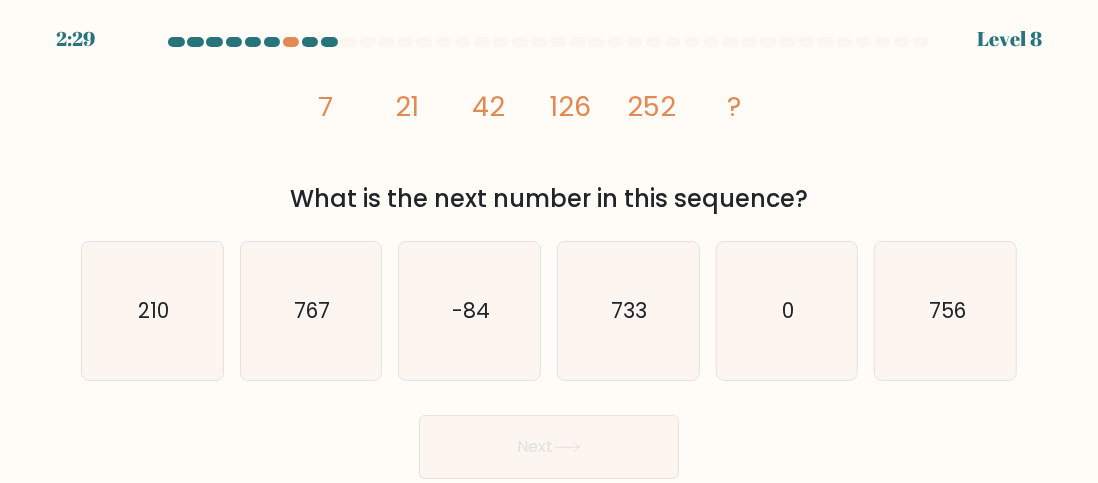 click on "Next" at bounding box center (549, 447) 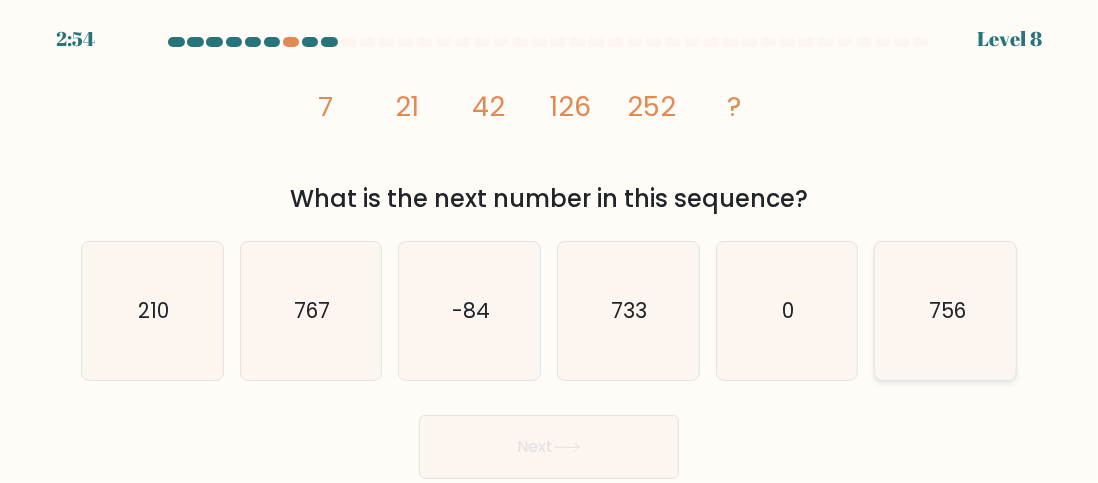 click on "756" at bounding box center [946, 311] 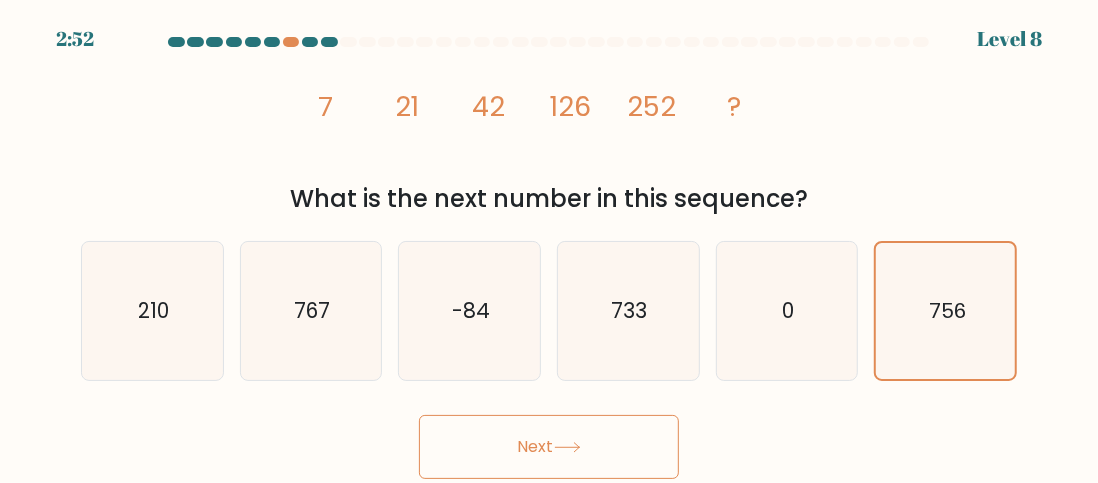 click on "Next" at bounding box center (549, 447) 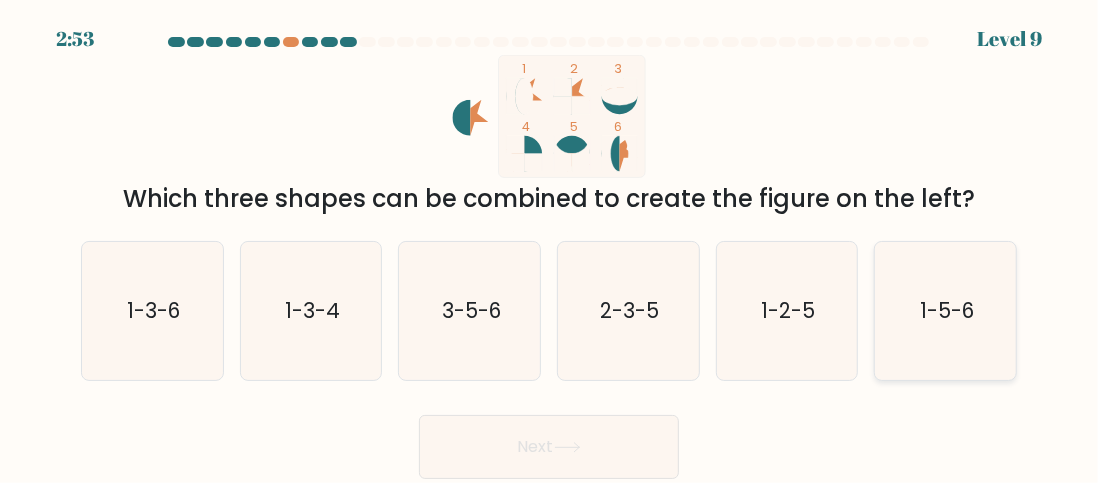 click on "1-5-6" at bounding box center [947, 310] 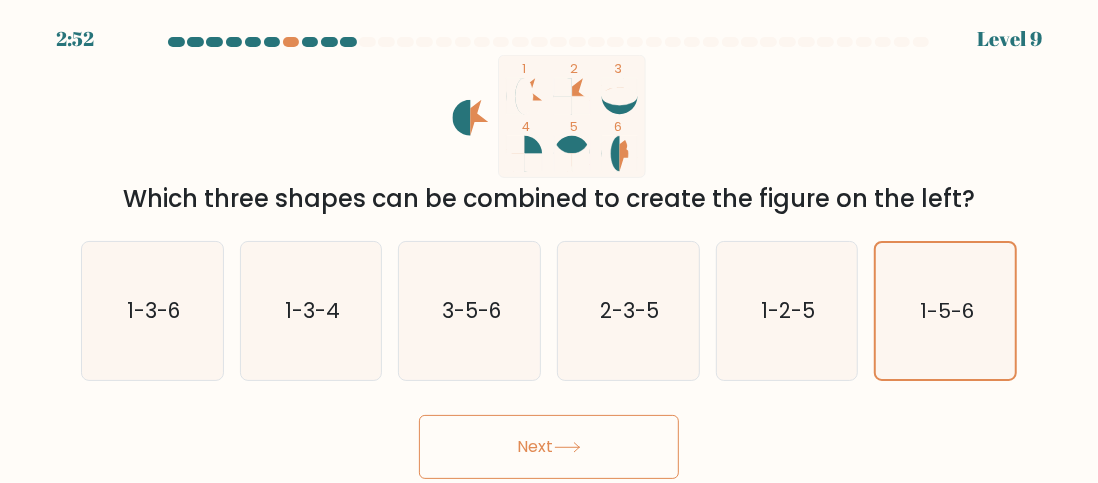 click at bounding box center [567, 447] 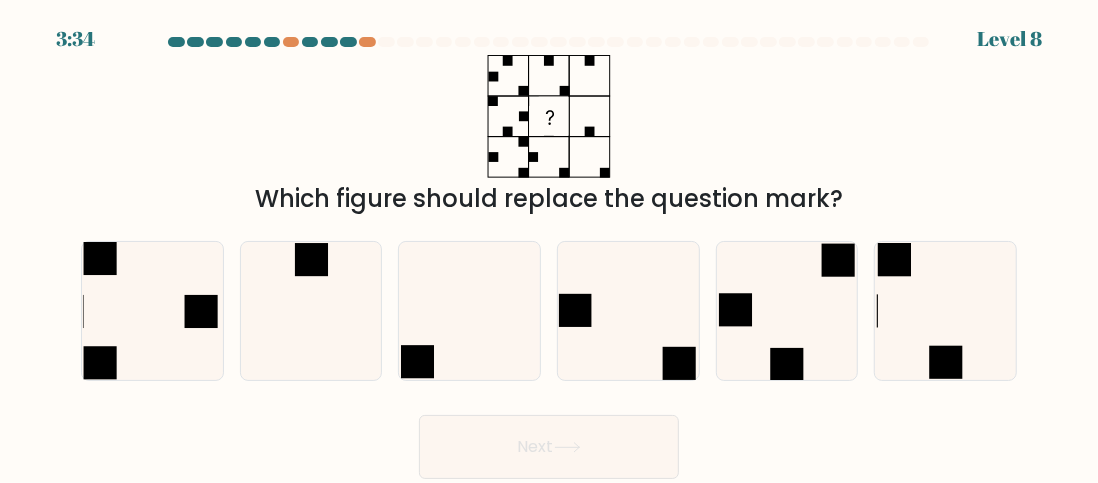 click at bounding box center (549, 46) 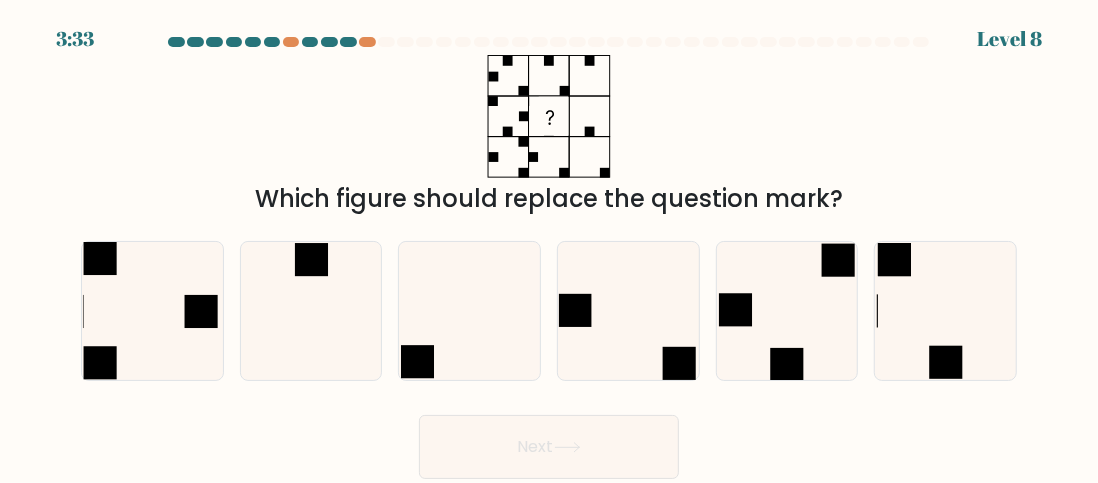 click at bounding box center (549, 46) 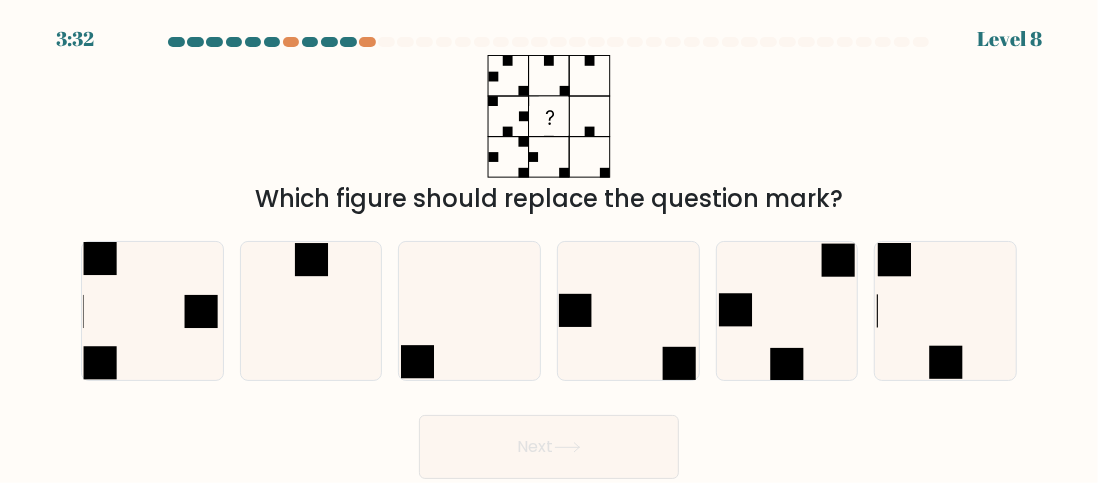 click at bounding box center (549, 46) 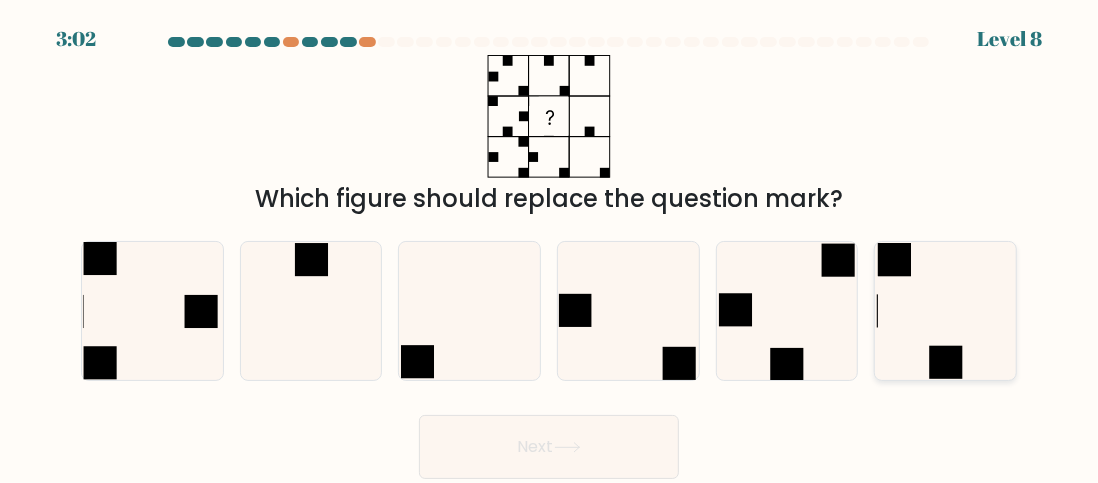click at bounding box center [946, 311] 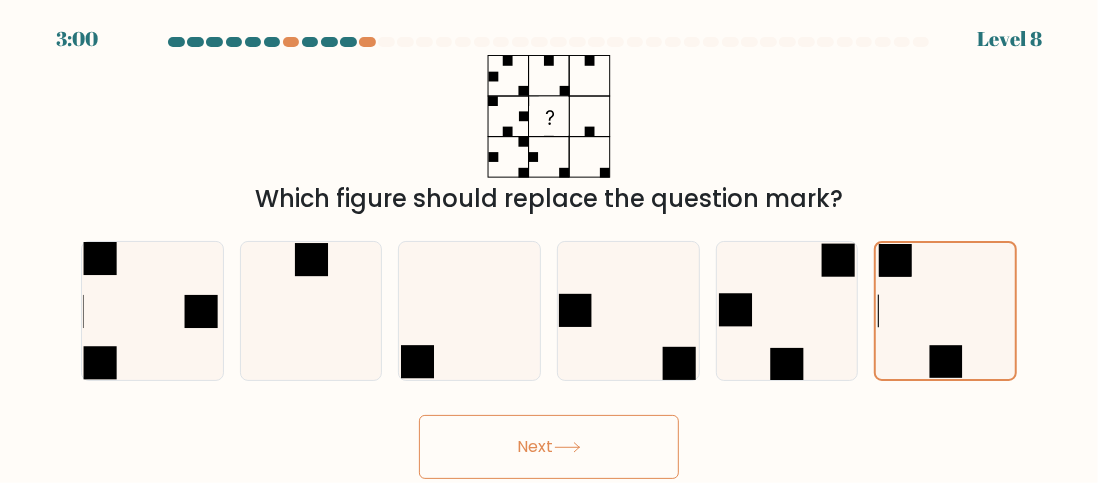 click on "Next" at bounding box center (549, 447) 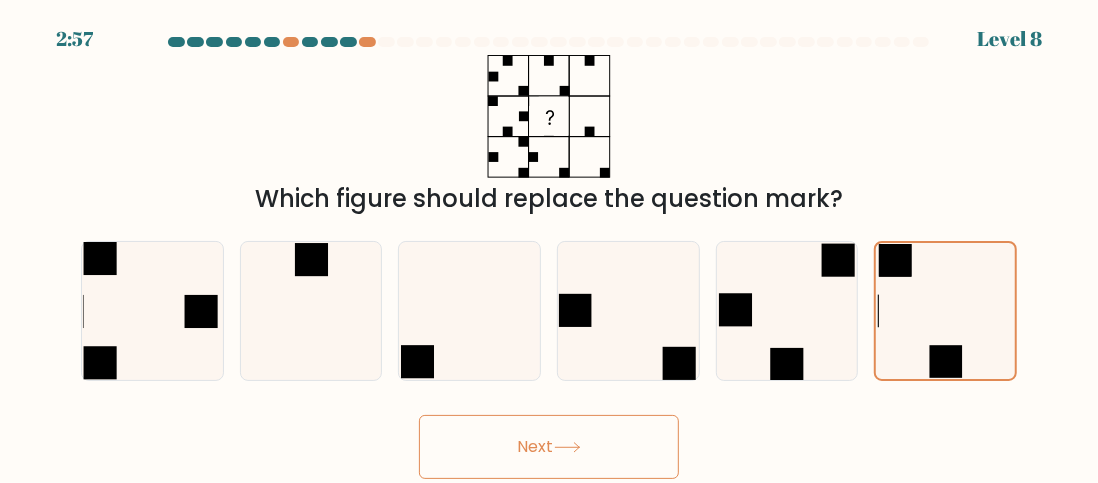 click on "Next" at bounding box center [549, 447] 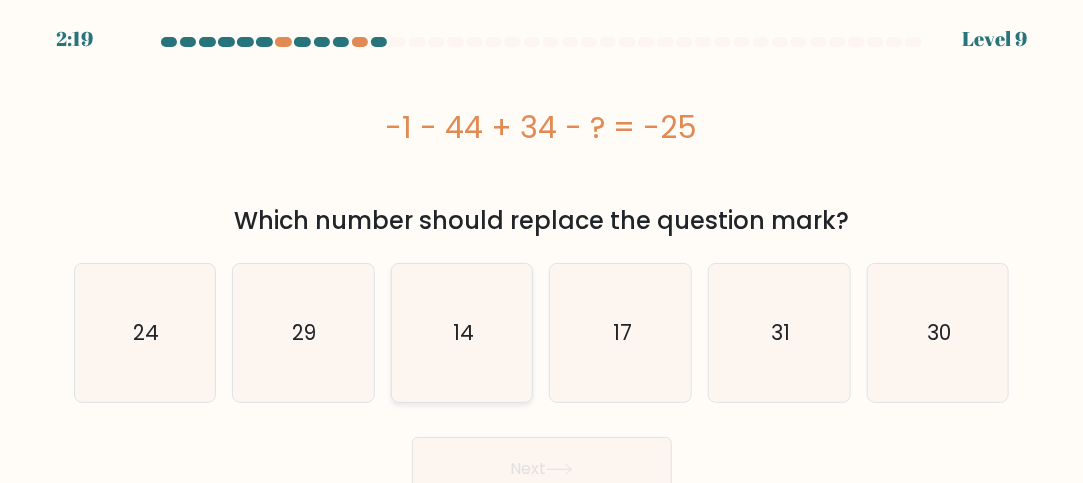 click on "14" at bounding box center (462, 333) 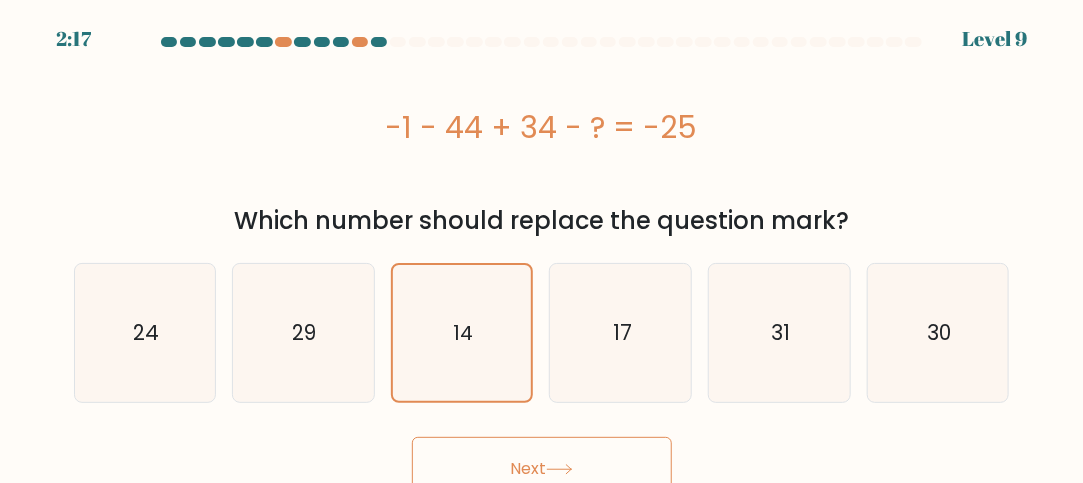 click on "Next" at bounding box center (542, 469) 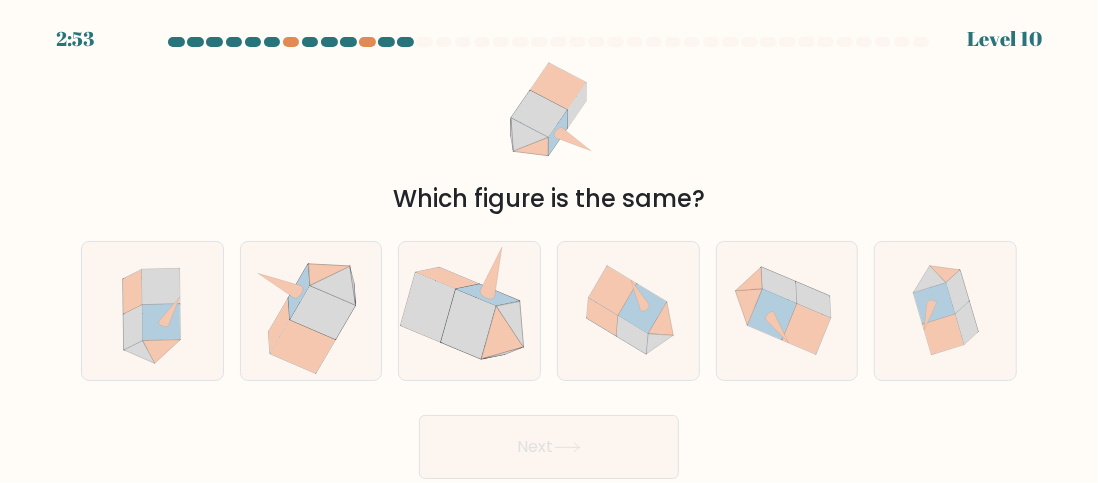 click on "Which figure is the same?" at bounding box center (549, 199) 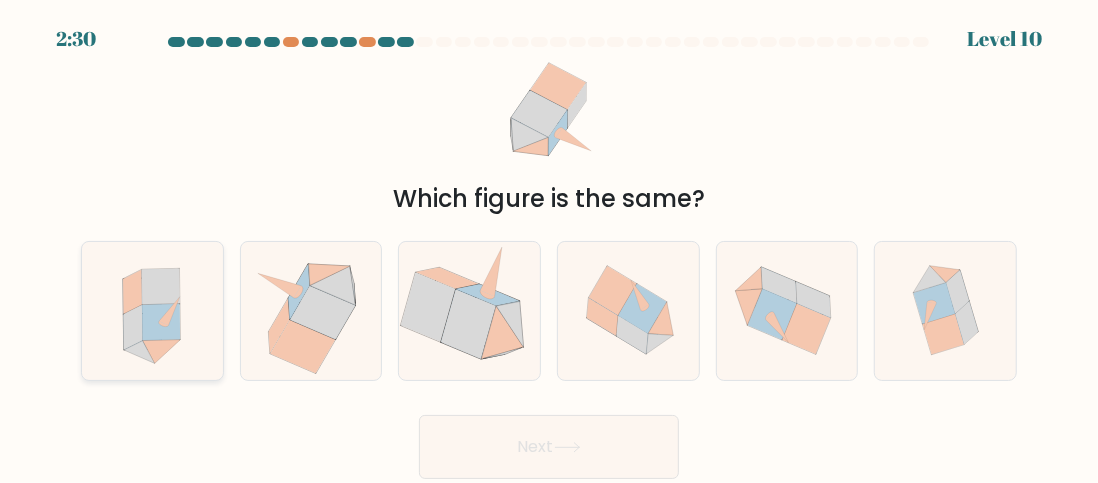 click at bounding box center [162, 352] 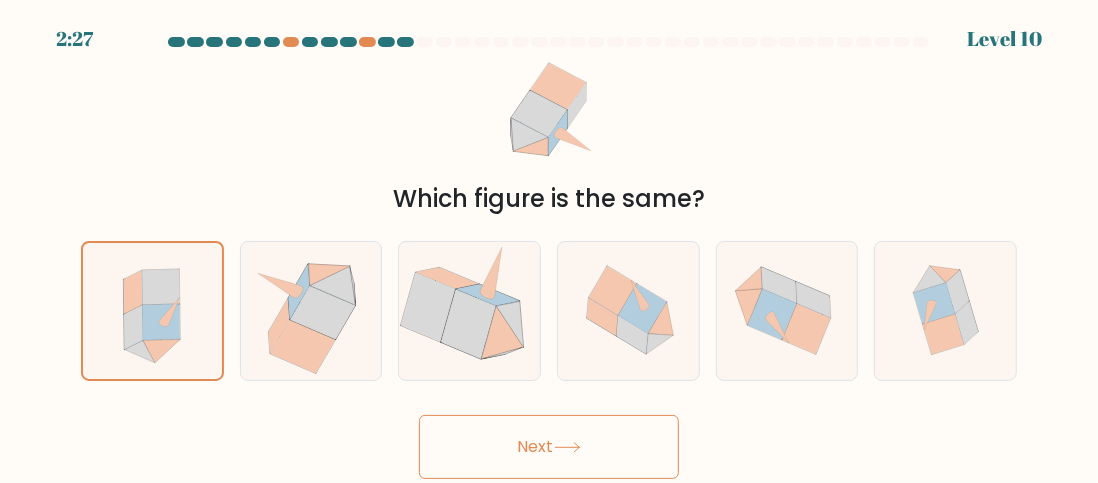 click on "Next" at bounding box center (549, 447) 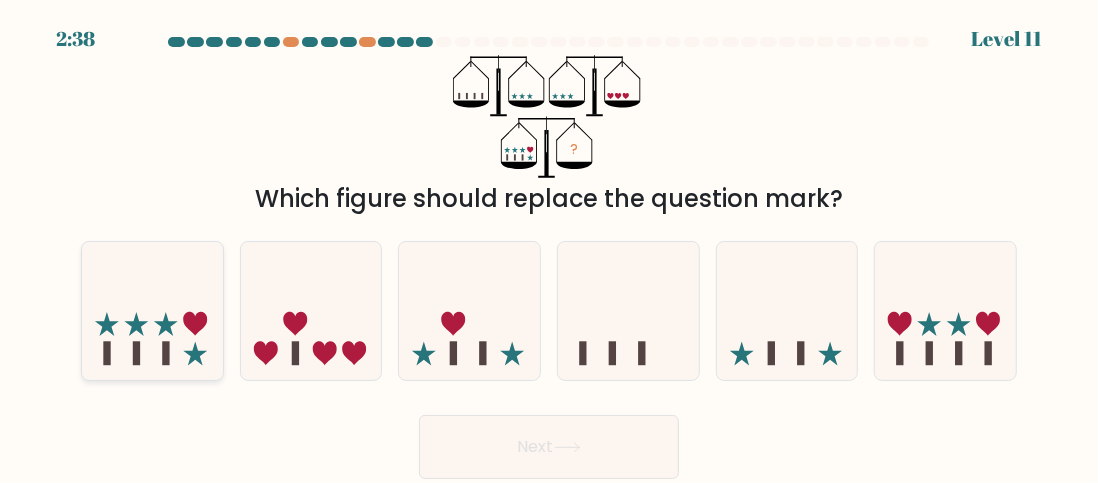 click at bounding box center (152, 311) 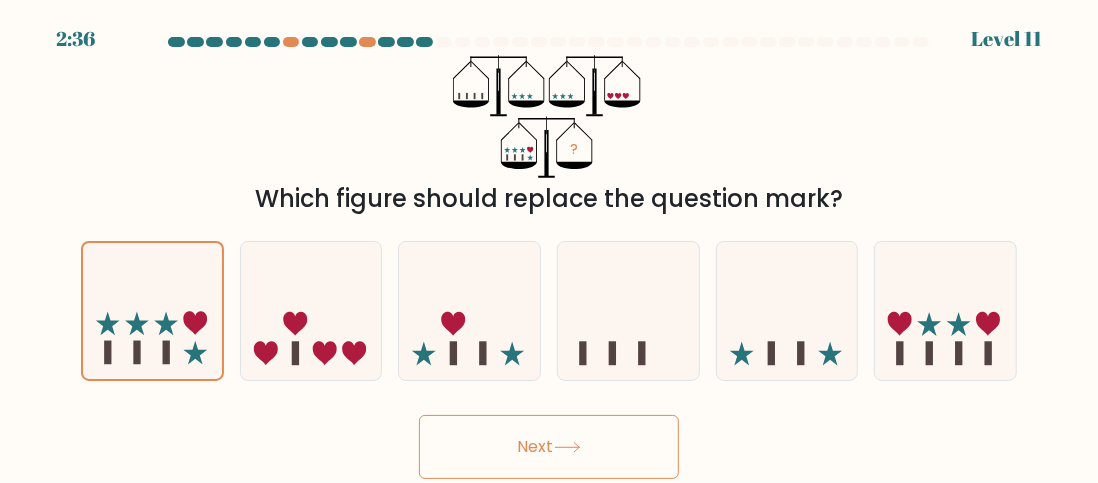 click on "Next" at bounding box center (549, 447) 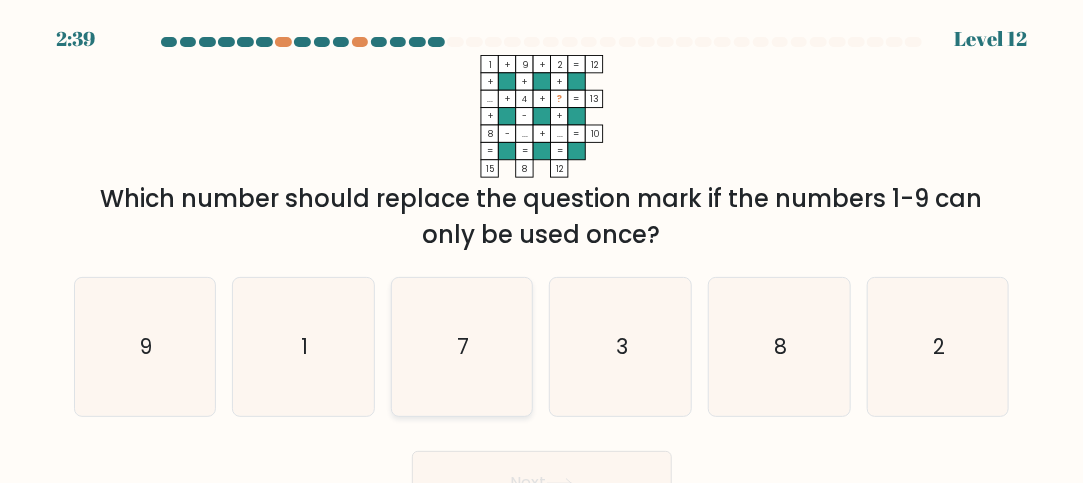 click on "7" at bounding box center [462, 347] 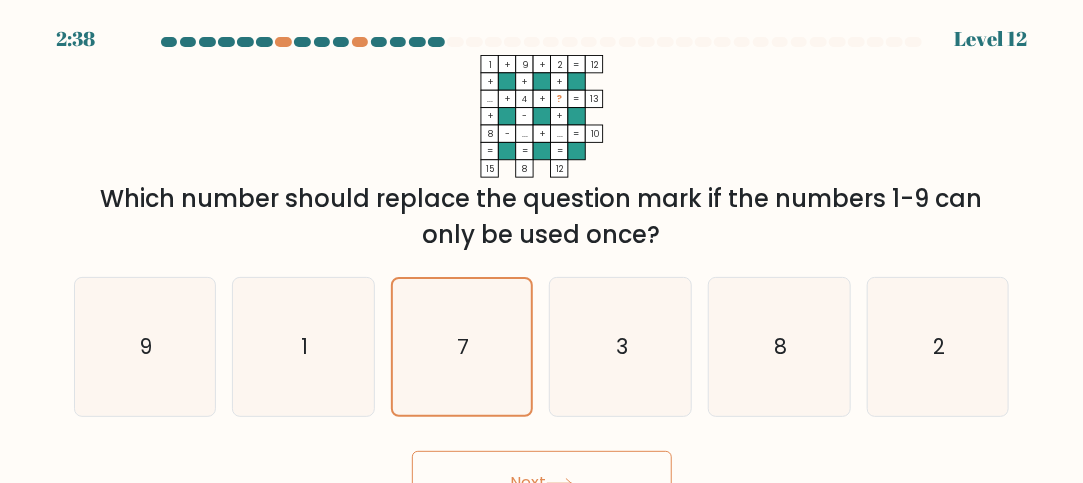 click on "Next" at bounding box center [542, 483] 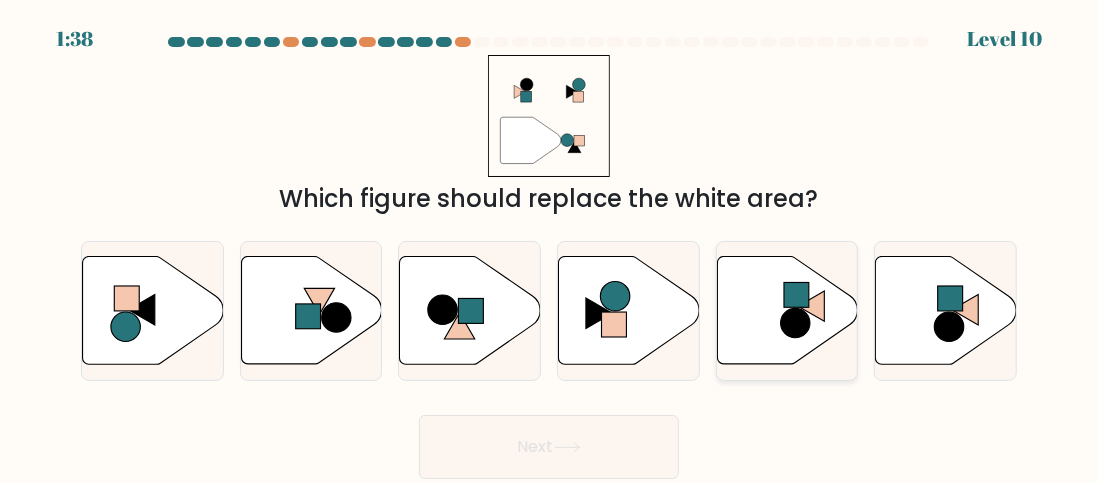 click at bounding box center (787, 310) 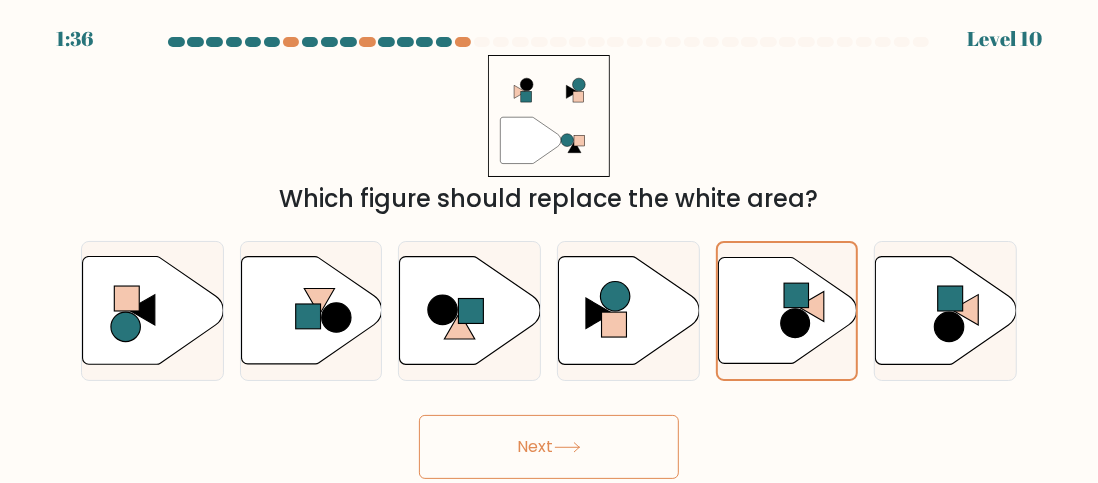 click on "Next" at bounding box center [549, 447] 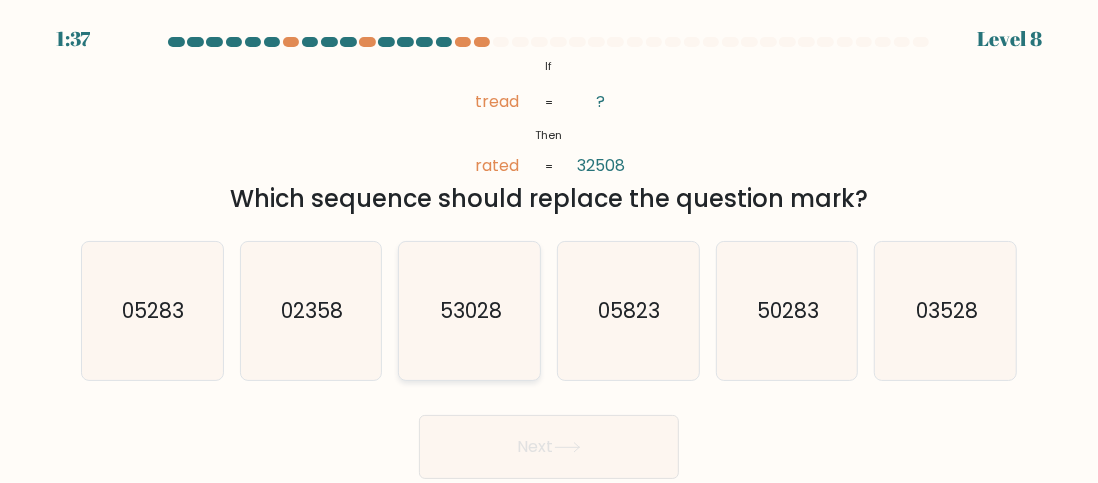 click on "53028" at bounding box center [471, 310] 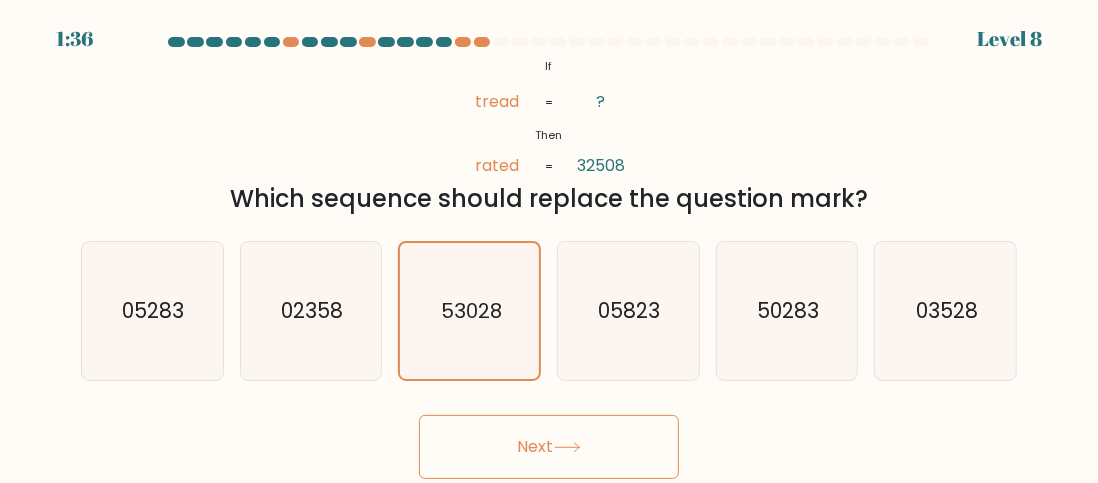 click on "Next" at bounding box center [549, 447] 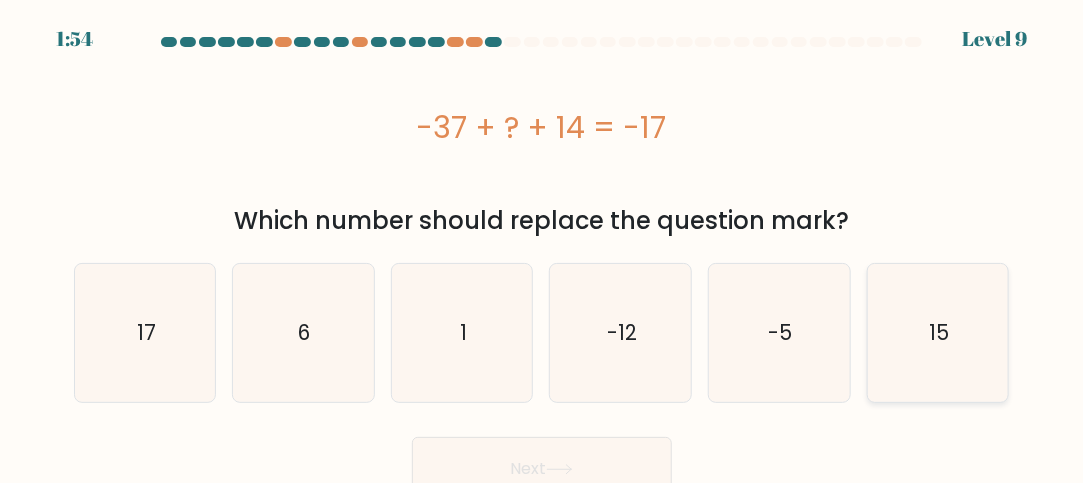 click on "15" at bounding box center [938, 333] 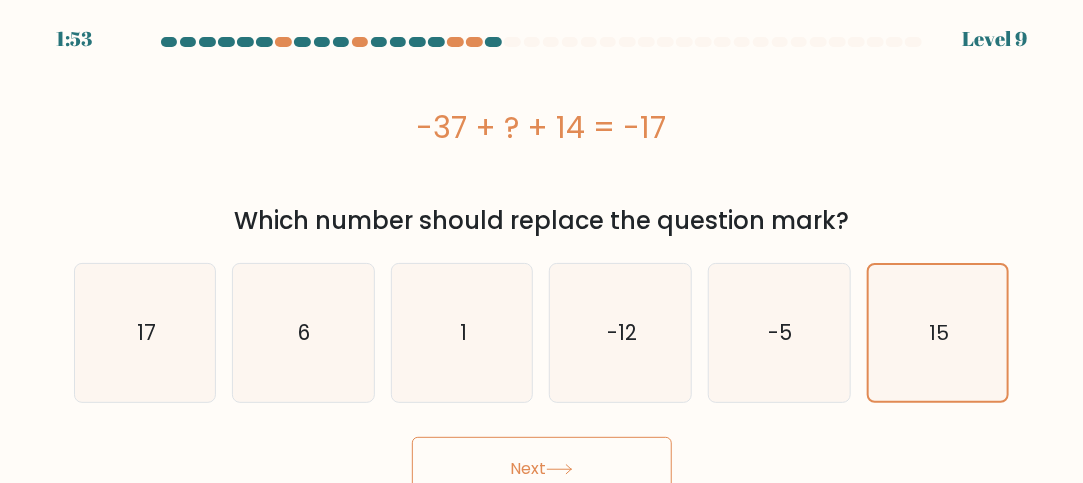 click on "Next" at bounding box center [542, 469] 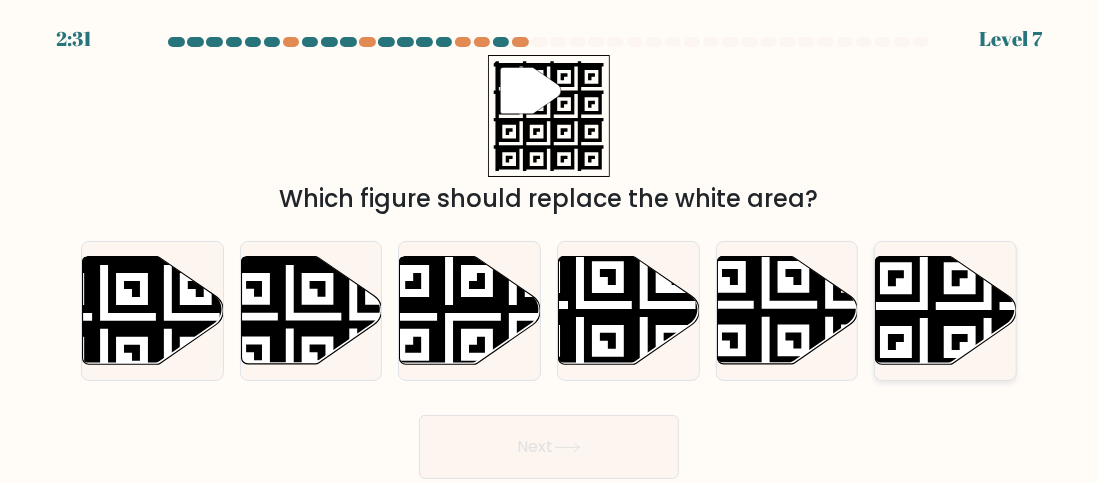 click at bounding box center [946, 310] 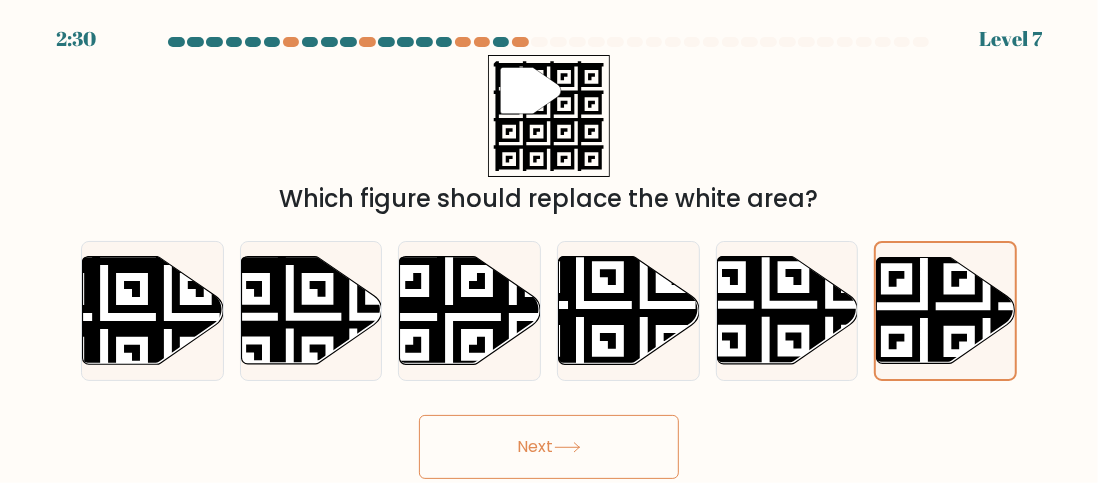 click on "Next" at bounding box center [549, 447] 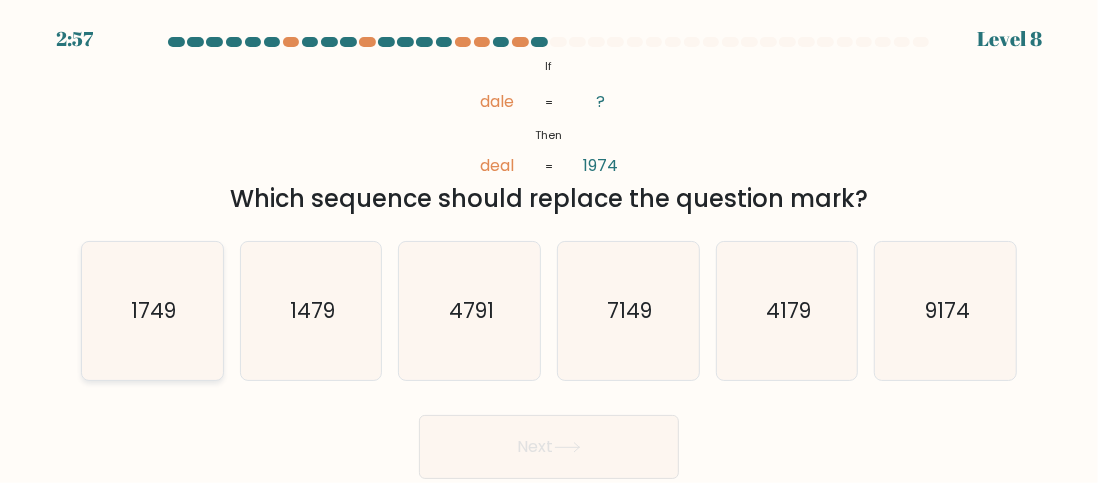 click on "1749" at bounding box center (152, 311) 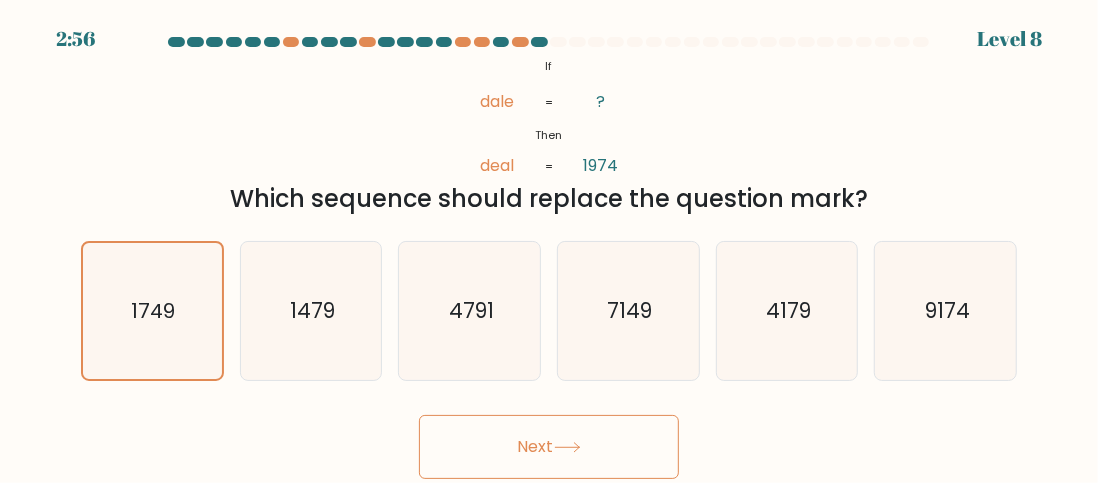 click on "Next" at bounding box center [549, 447] 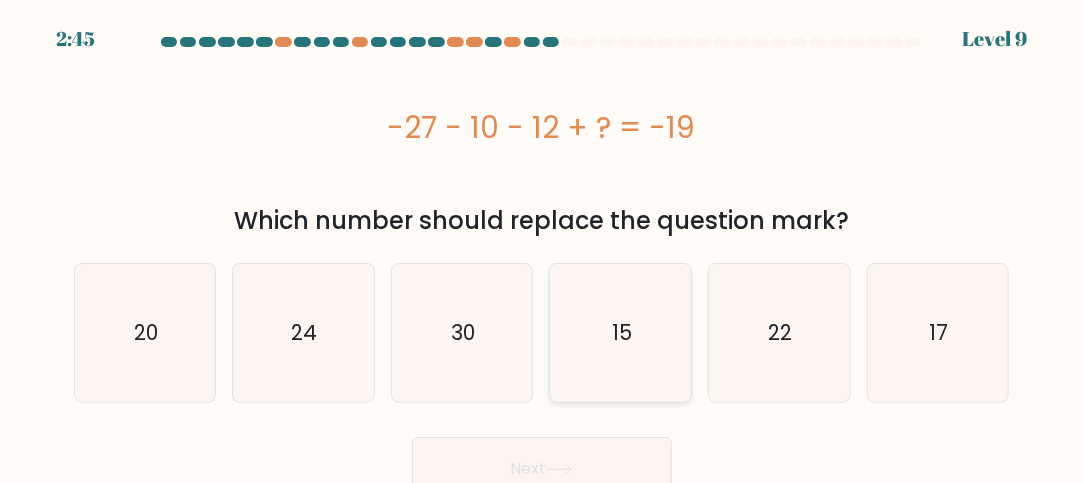 click on "15" at bounding box center [622, 332] 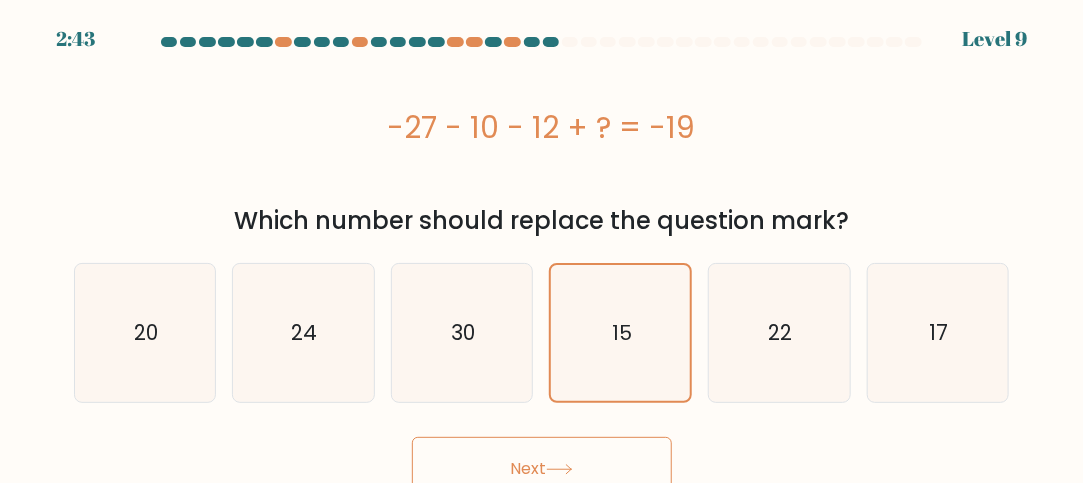 click on "Next" at bounding box center (542, 469) 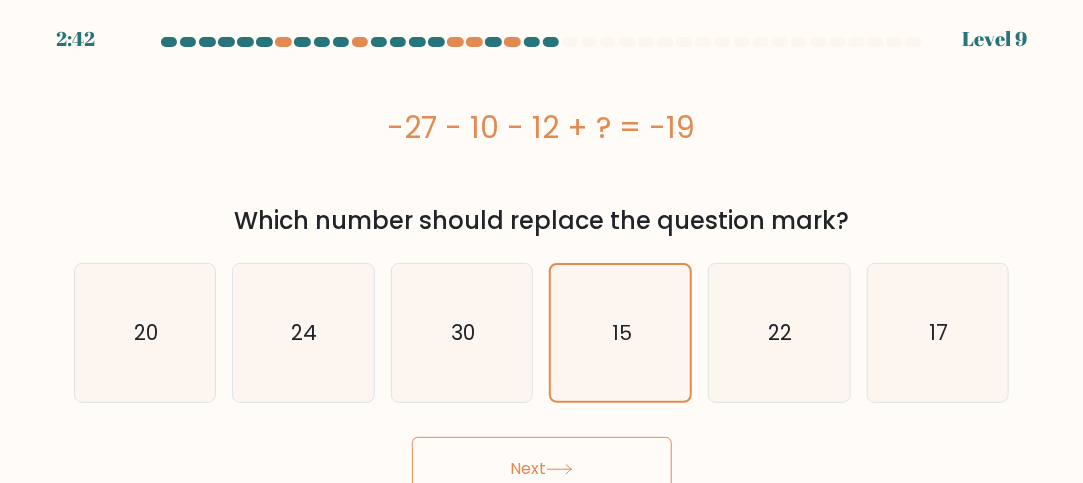 click on "Next" at bounding box center [542, 469] 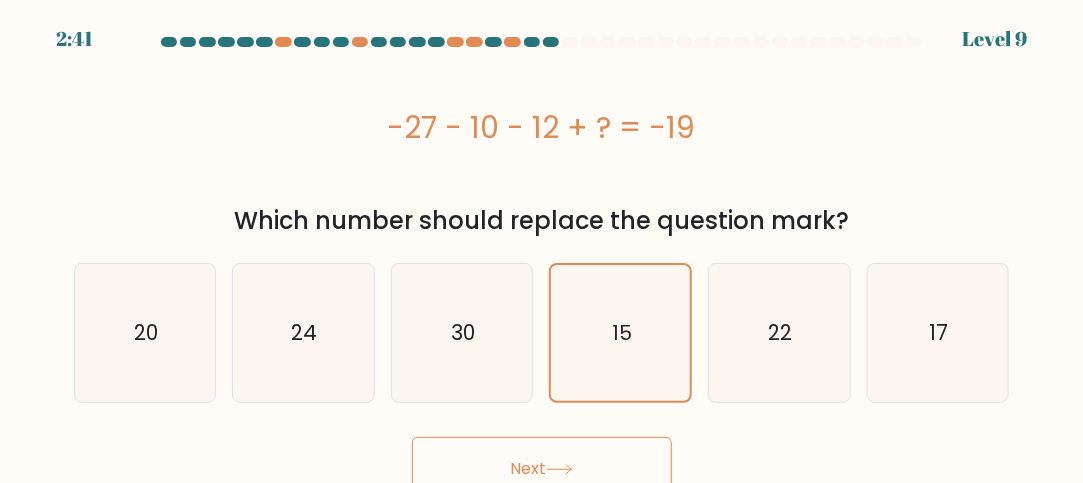 click on "Next" at bounding box center (542, 469) 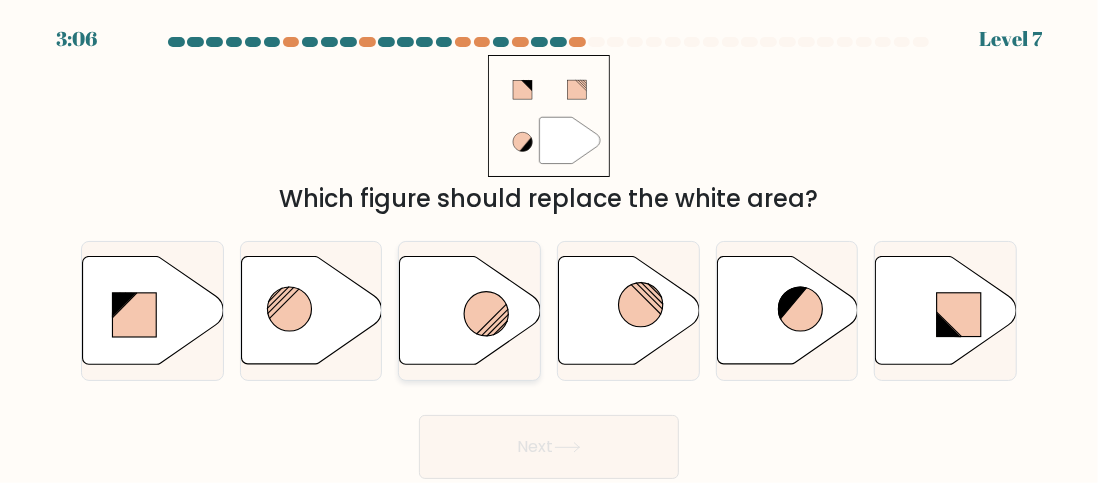 click at bounding box center [487, 314] 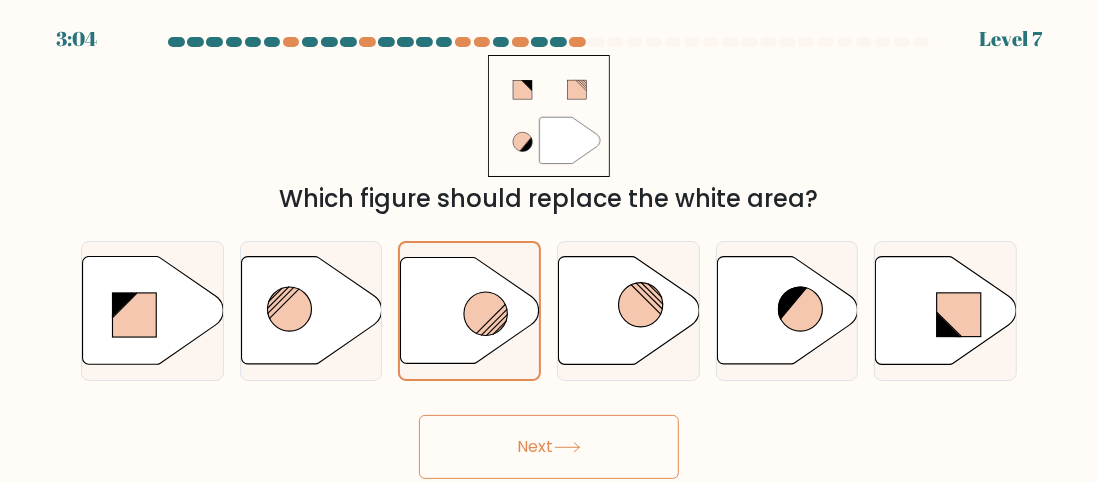 click on "Next" at bounding box center (549, 447) 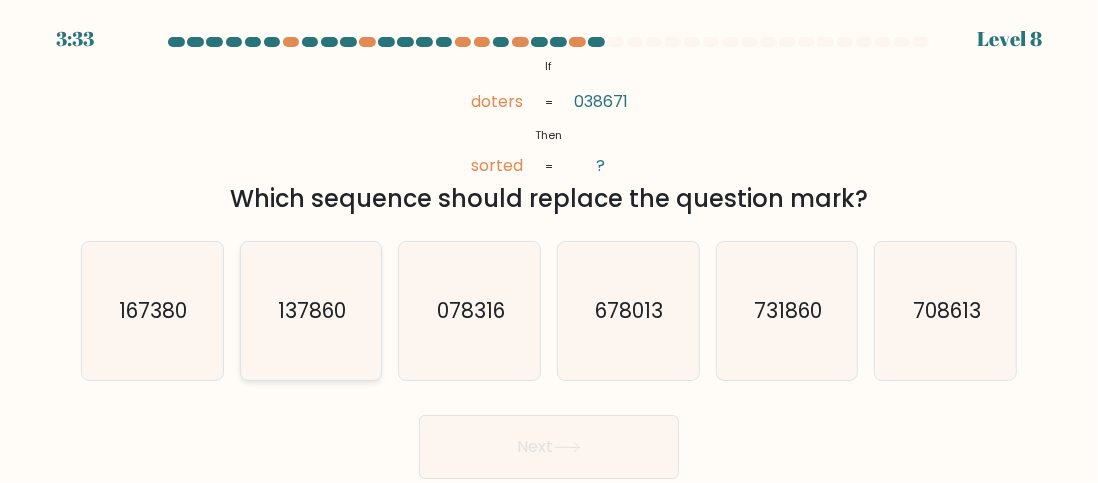 click on "137860" at bounding box center (311, 311) 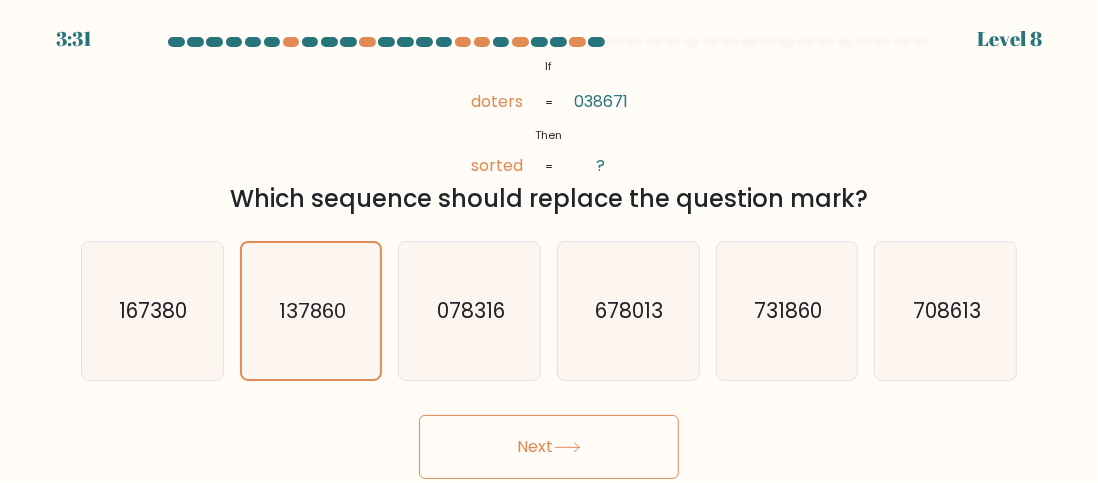 click on "Next" at bounding box center (549, 447) 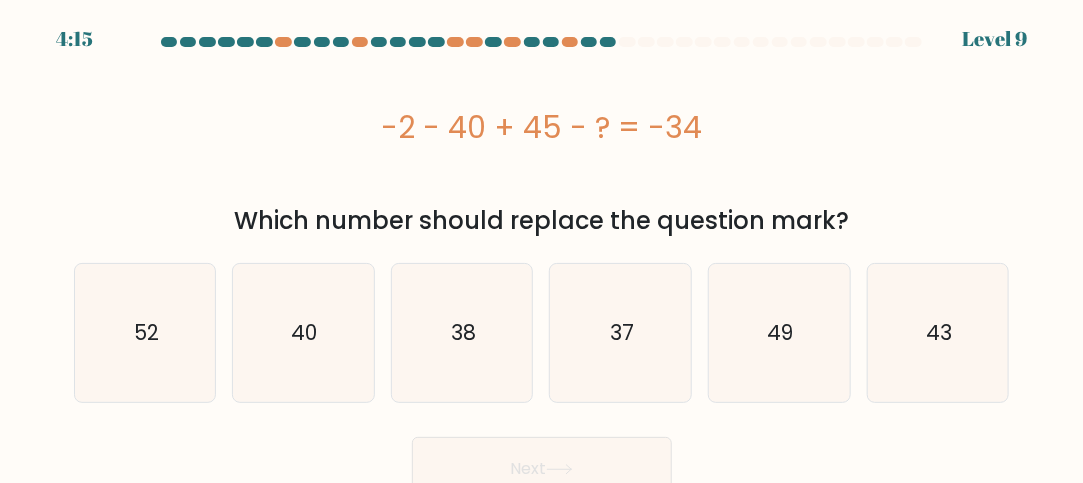 click on "Next" at bounding box center [542, 464] 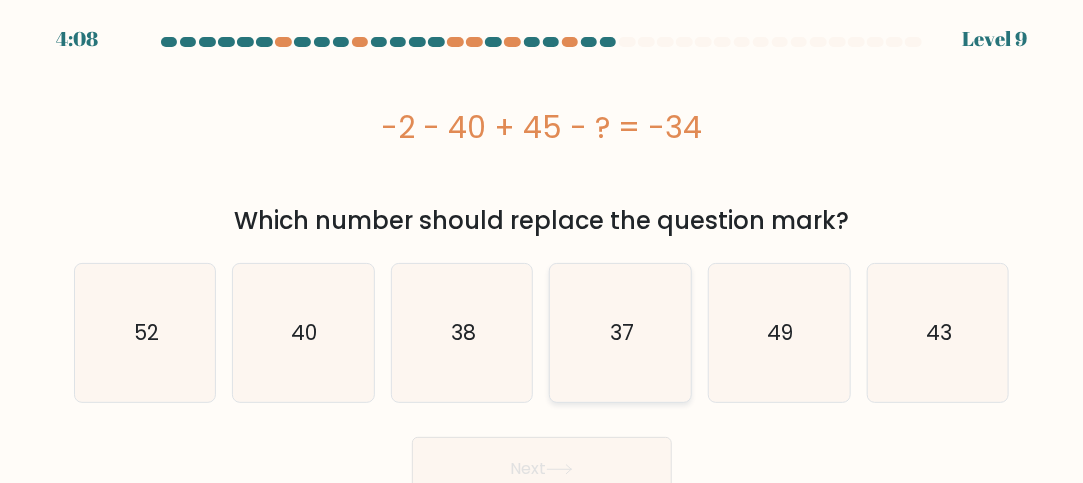 click on "37" at bounding box center [621, 333] 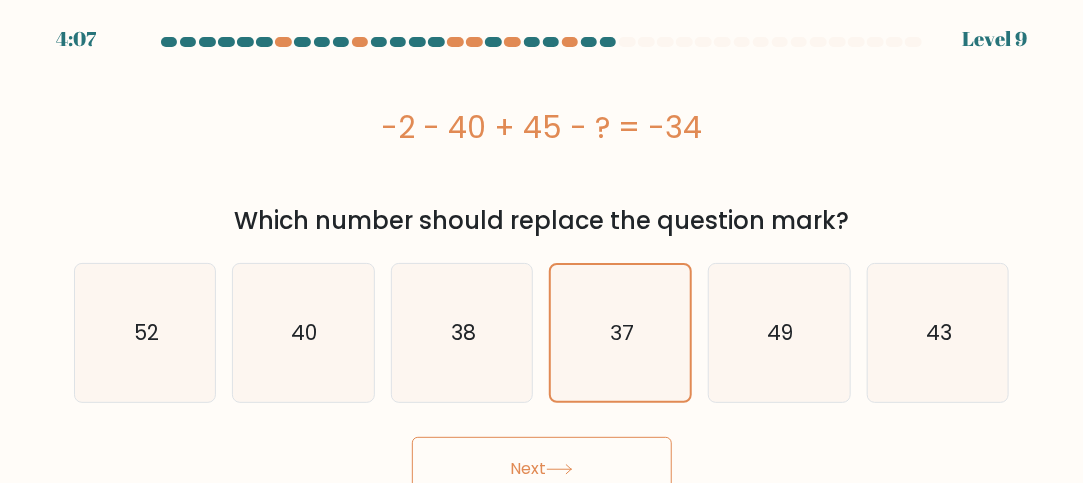 click on "Next" at bounding box center (542, 469) 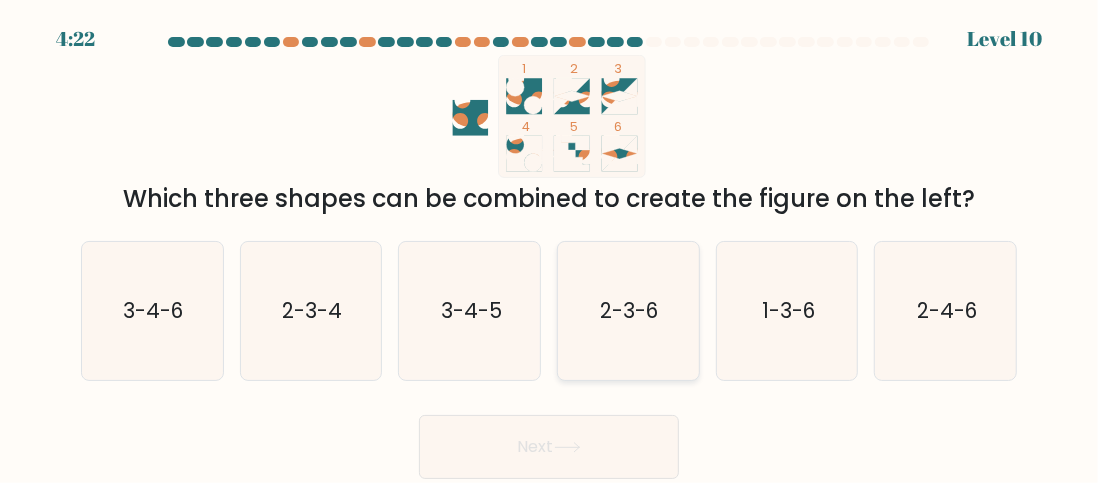 click on "2-3-6" at bounding box center (628, 311) 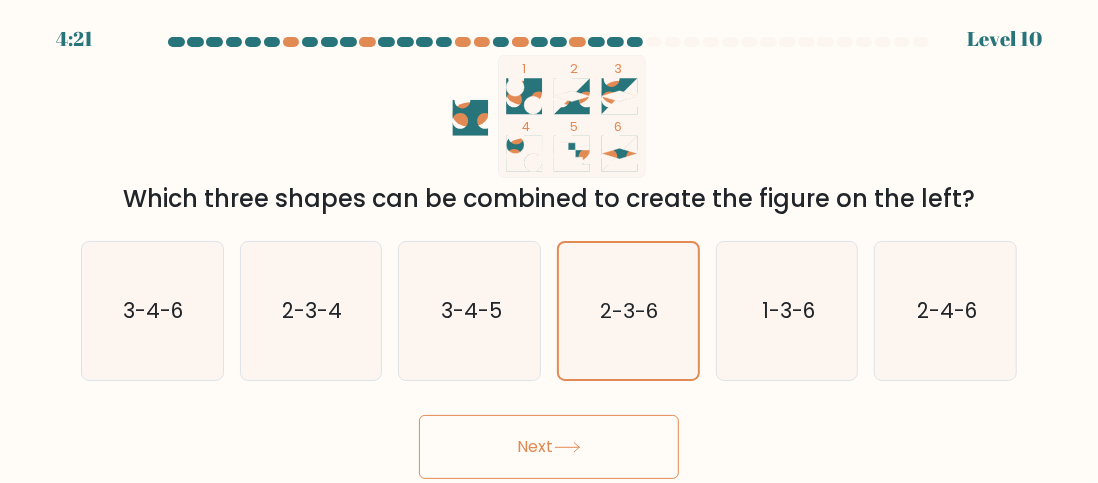 click on "Next" at bounding box center [549, 447] 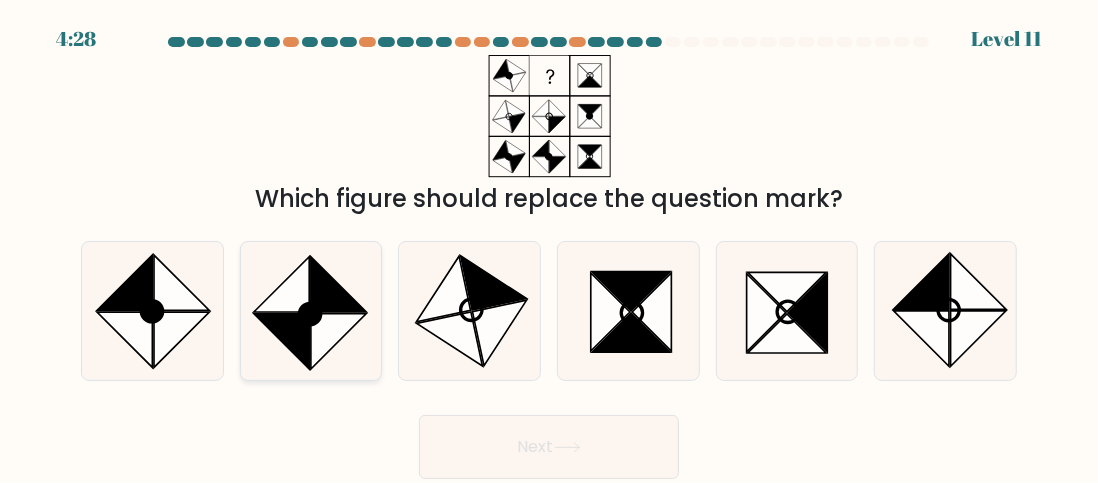click at bounding box center (310, 314) 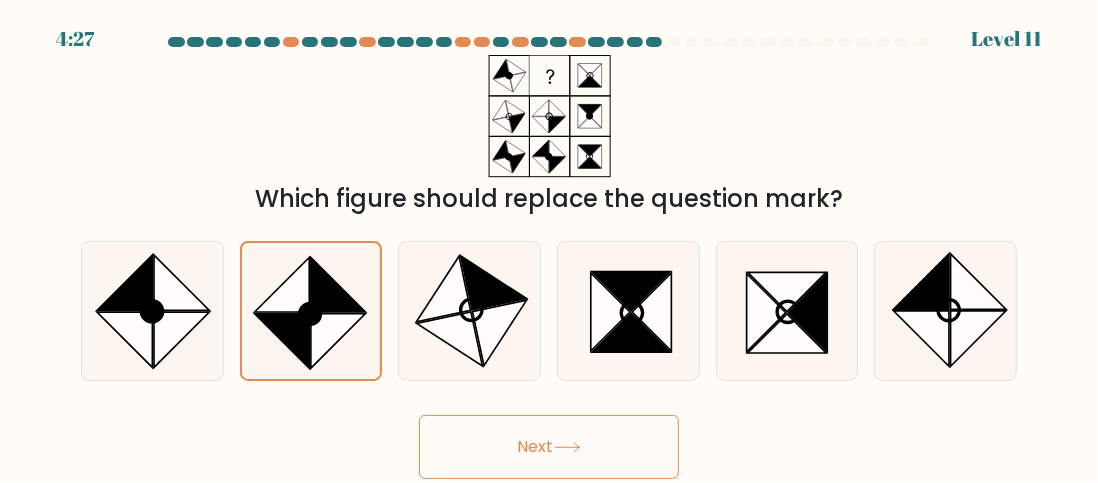 click on "Next" at bounding box center [549, 447] 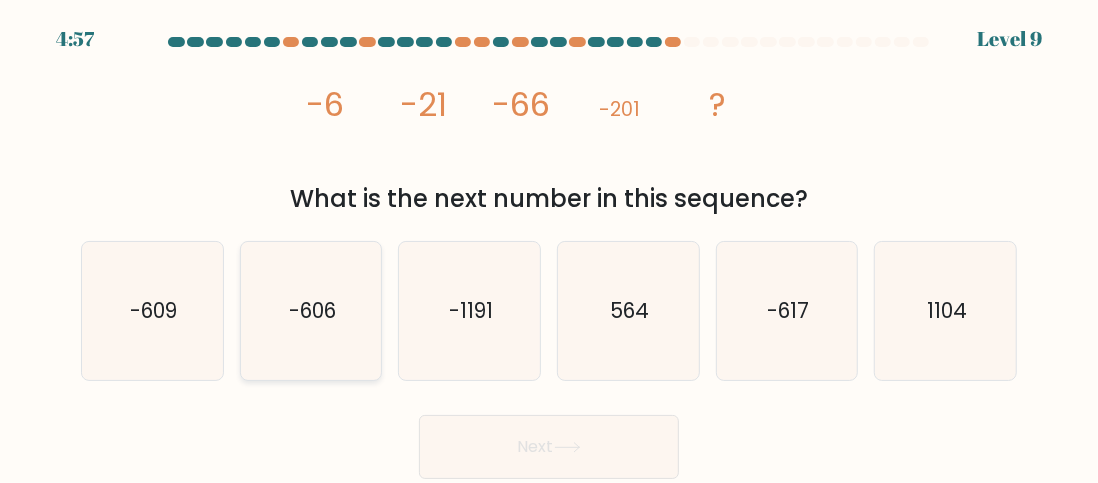 click on "-606" at bounding box center (311, 311) 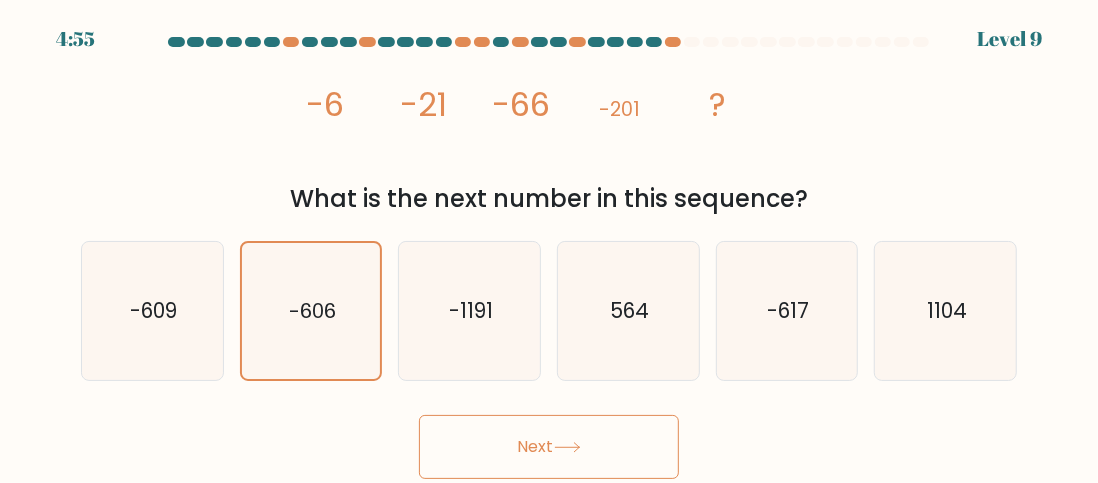 click on "Next" at bounding box center (549, 447) 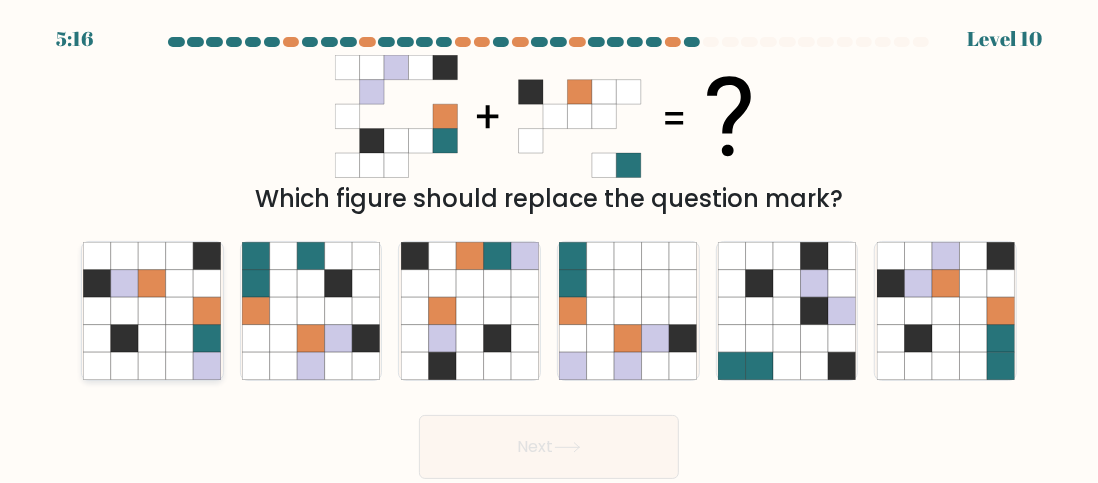 click at bounding box center (152, 283) 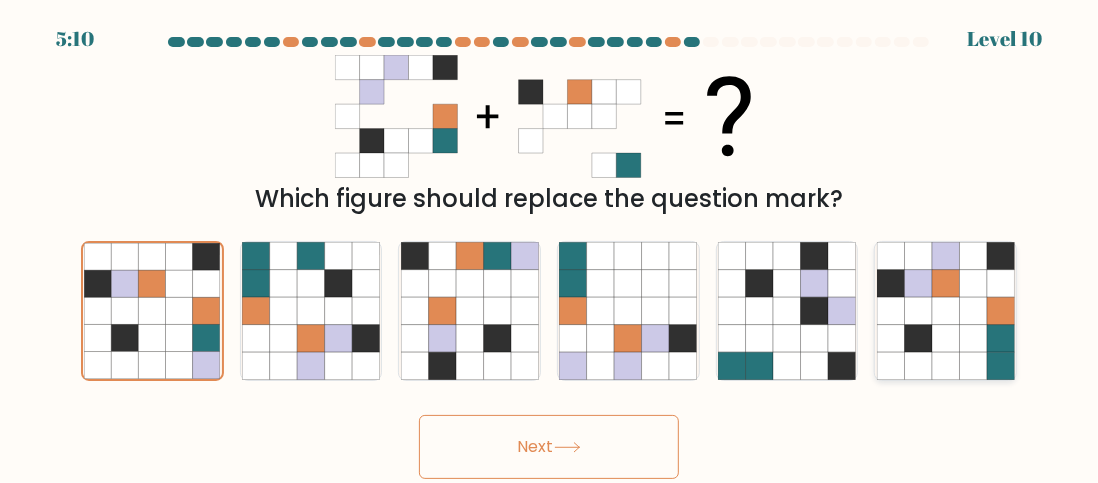 click at bounding box center (1000, 338) 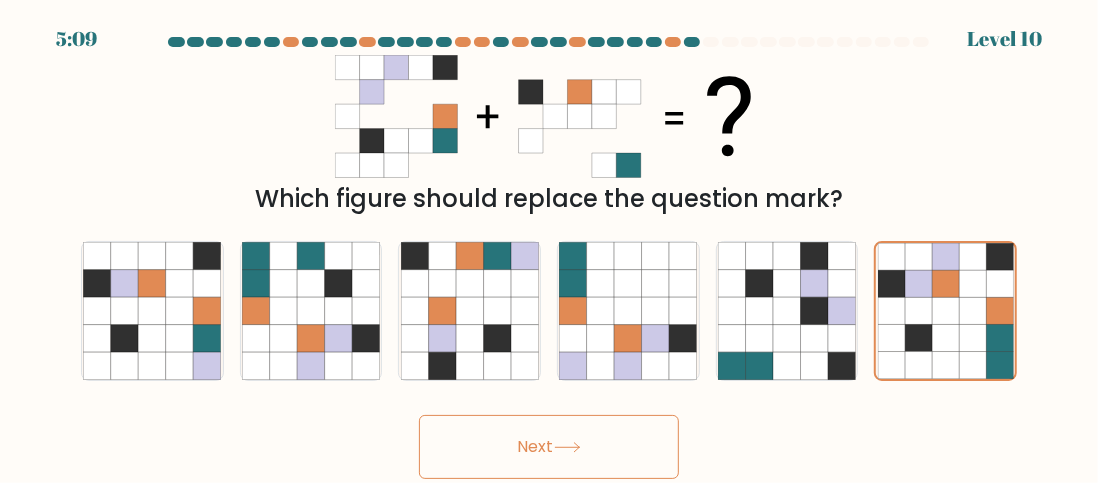 click on "Next" at bounding box center [549, 447] 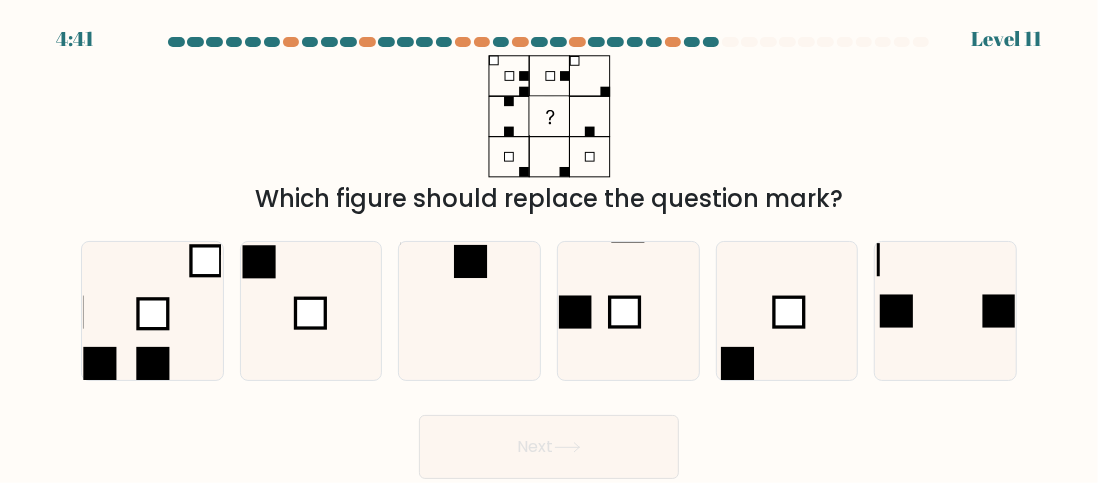 click on "a." at bounding box center (152, 311) 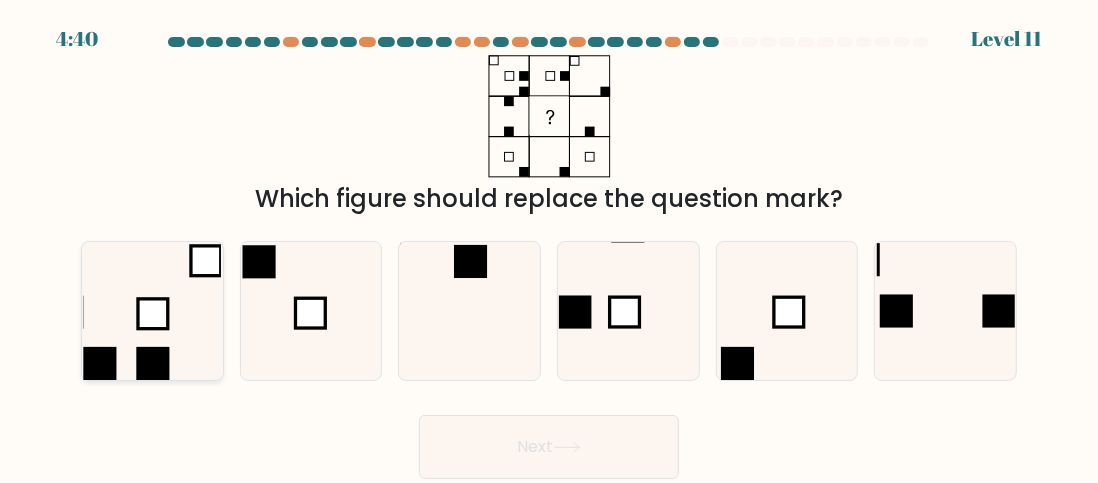 click at bounding box center [152, 311] 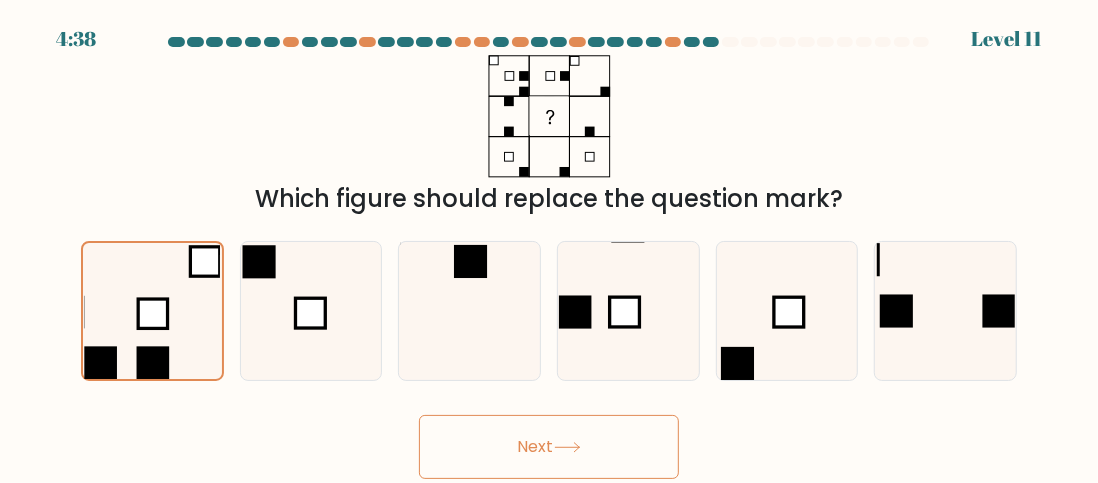 click on "Next" at bounding box center (549, 447) 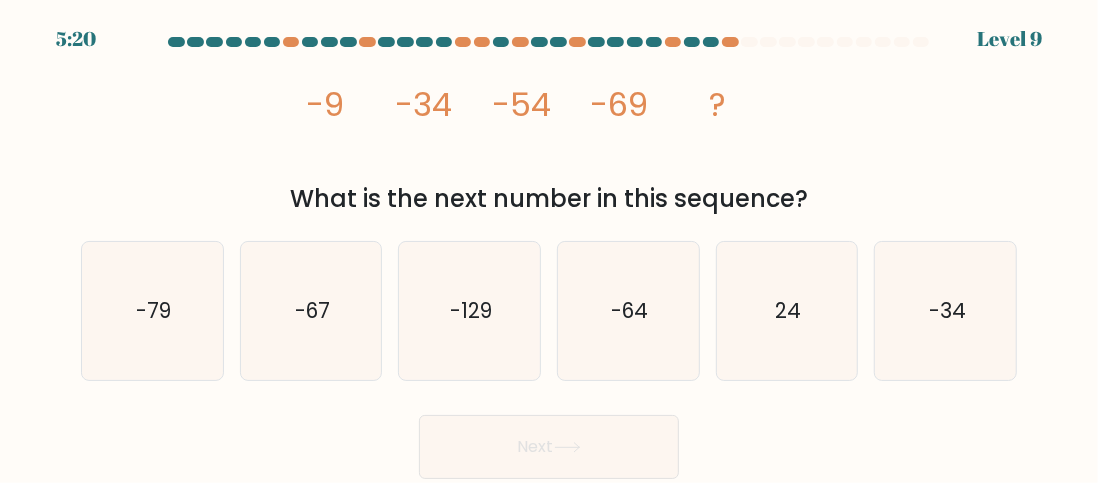 click on "Next" at bounding box center [549, 447] 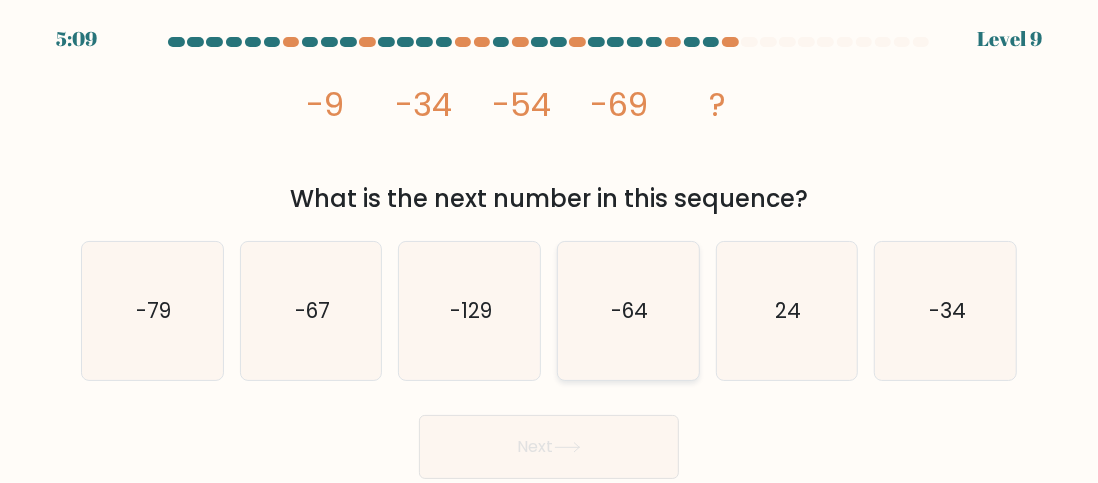 click on "-64" at bounding box center [629, 310] 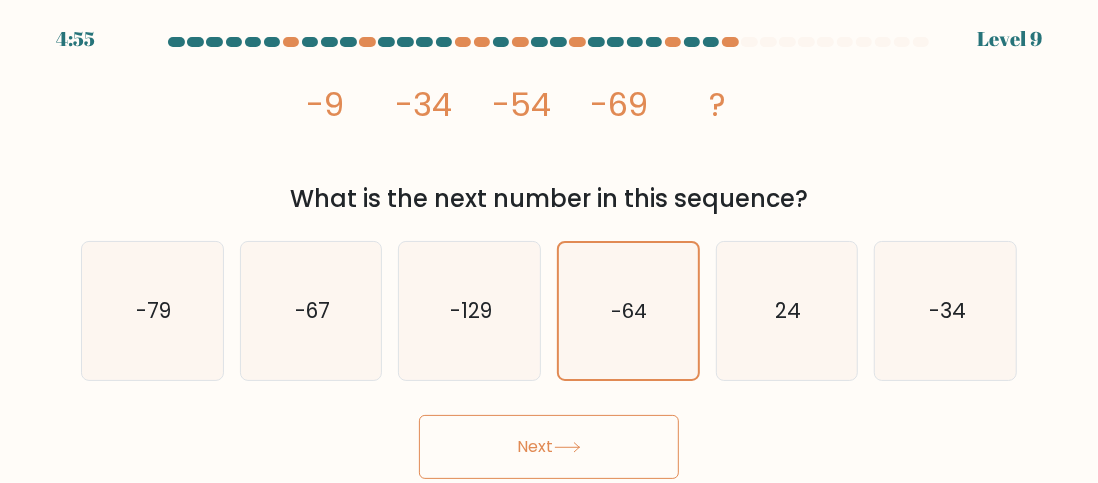 click on "Next" at bounding box center [549, 447] 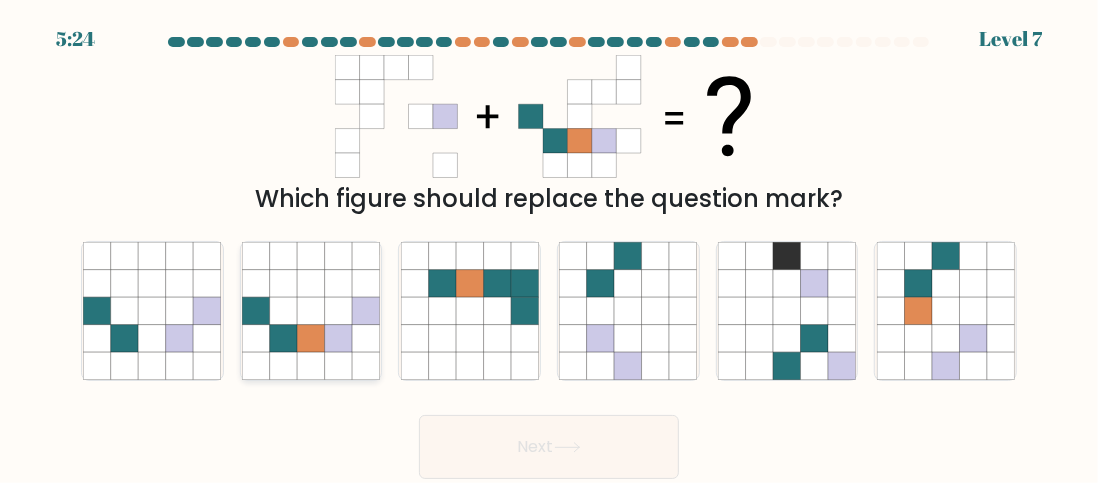 click at bounding box center (310, 283) 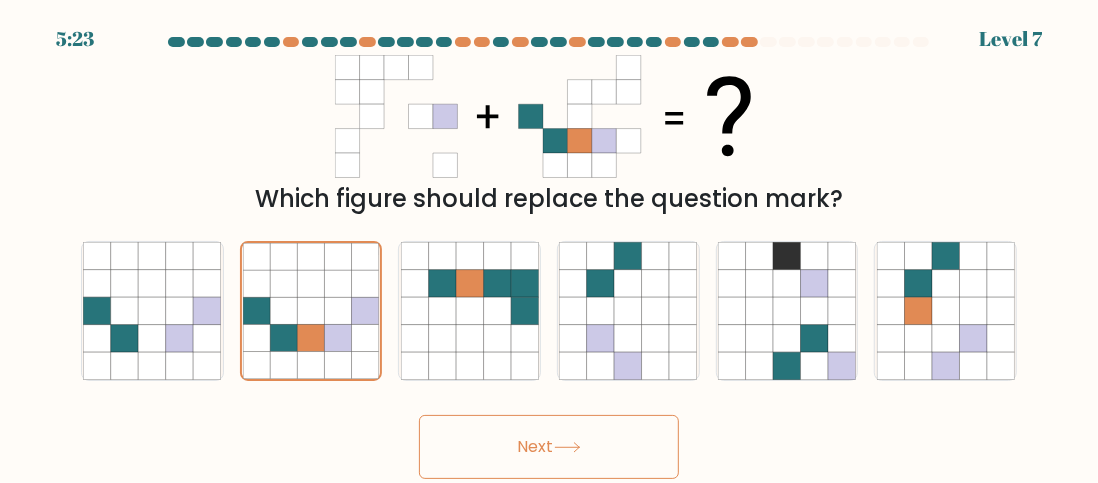 click on "Next" at bounding box center (549, 447) 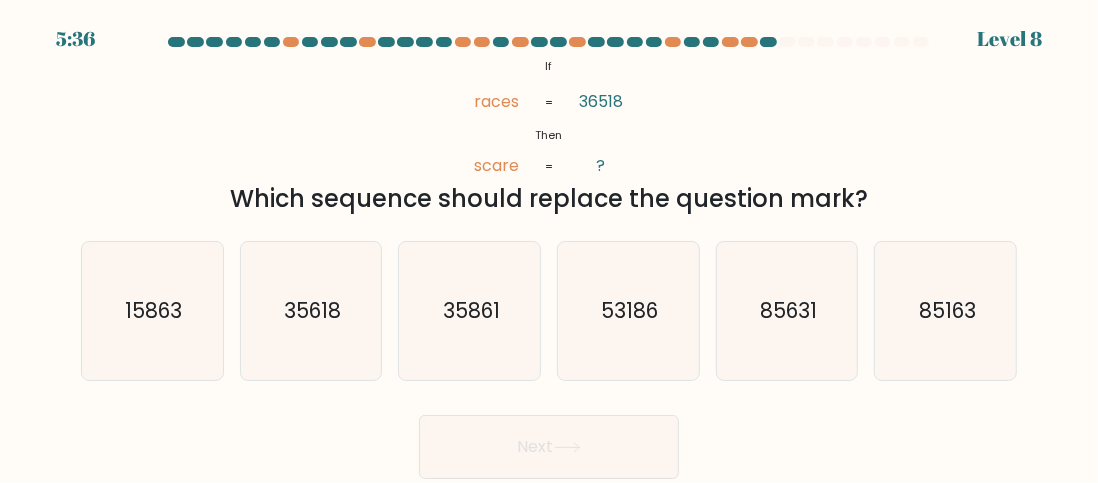 click on "If ?" at bounding box center (549, 258) 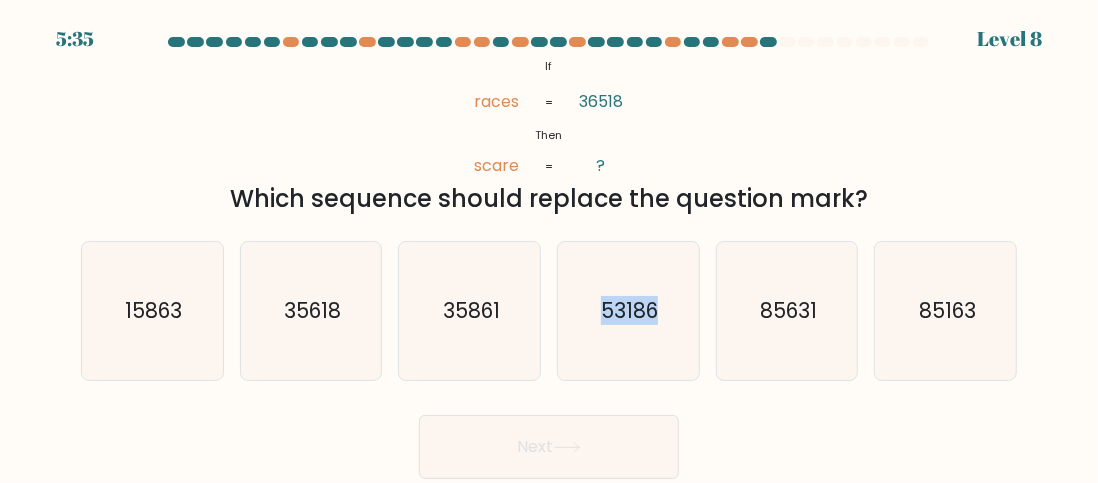click on "If ?" at bounding box center [549, 258] 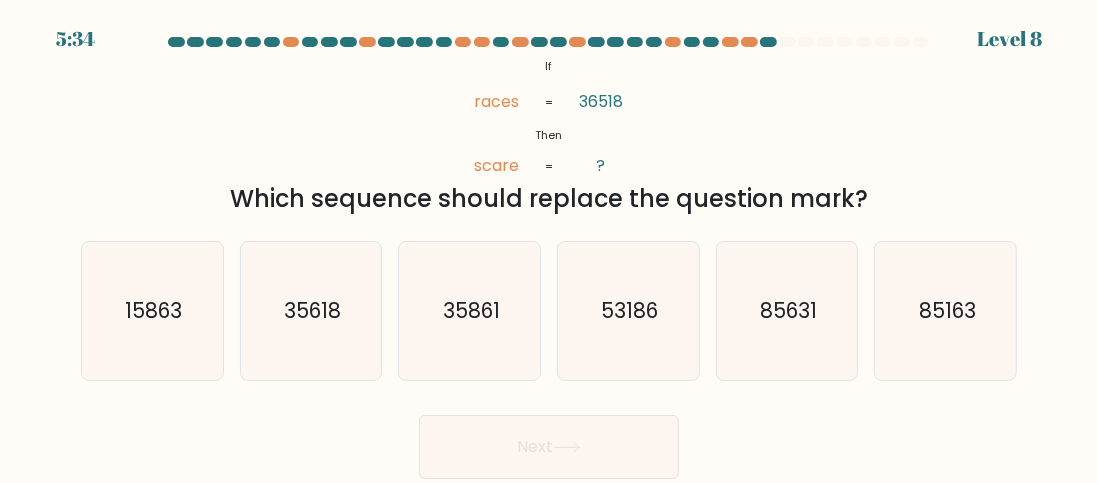 click on "@import url('https://fonts.googleapis.com/css?family=Abril+Fatface:400,100,100italic,300,300italic,400italic,500,500italic,700,700italic,900,900italic');           If       Then       races       scare       36518       ?       =       =
Which sequence should replace the question mark?" at bounding box center [549, 136] 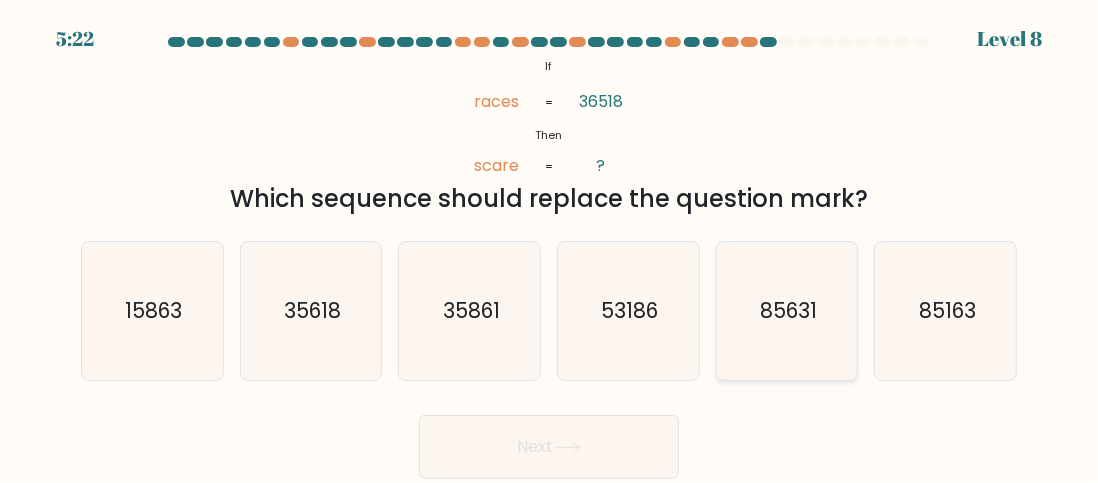click on "85631" at bounding box center (787, 311) 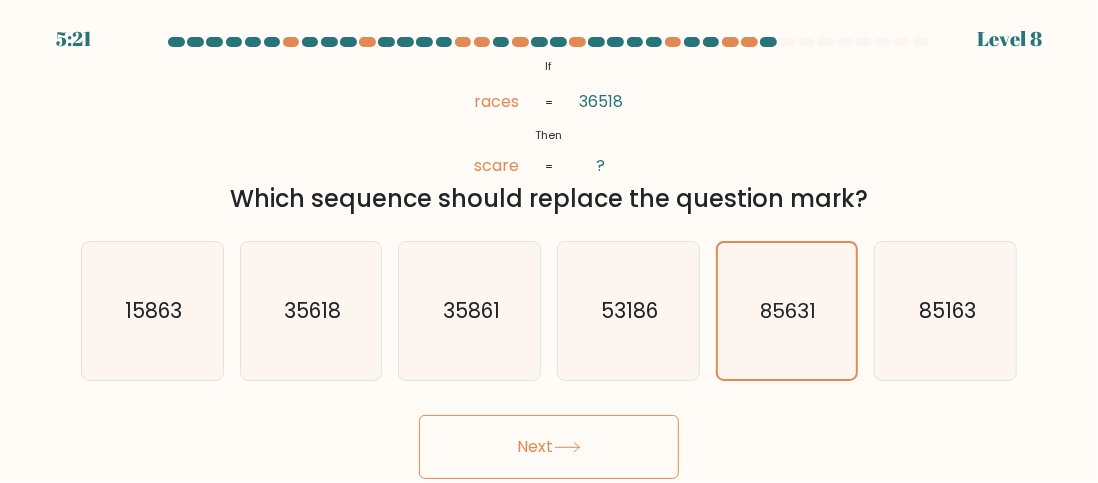 click on "Next" at bounding box center [549, 447] 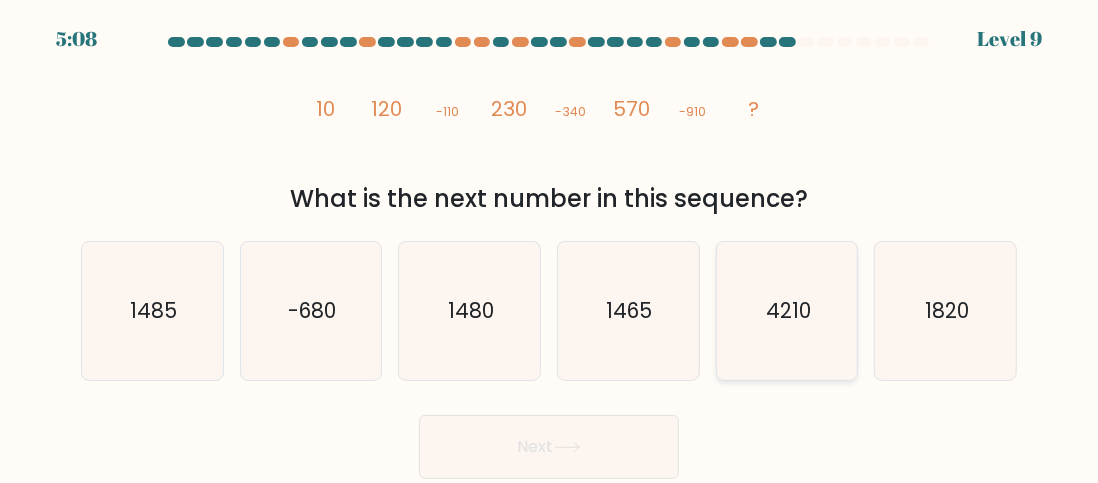click on "4210" at bounding box center (788, 310) 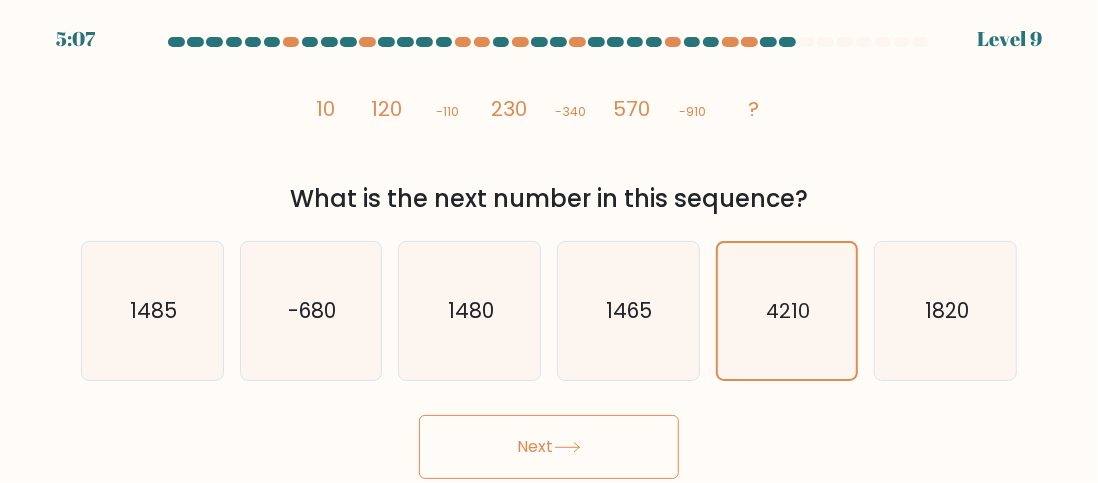 click on "Next" at bounding box center (549, 447) 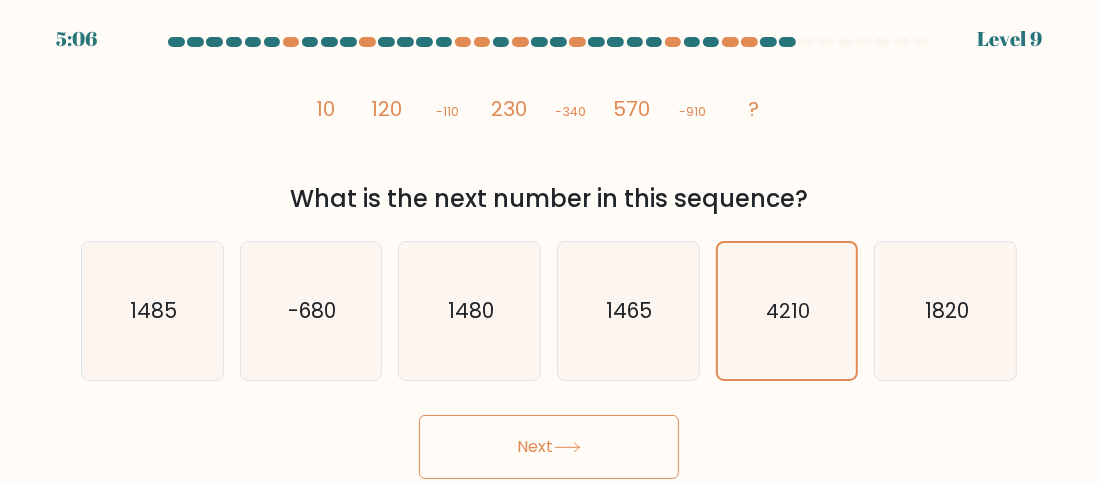 click on "Next" at bounding box center [549, 447] 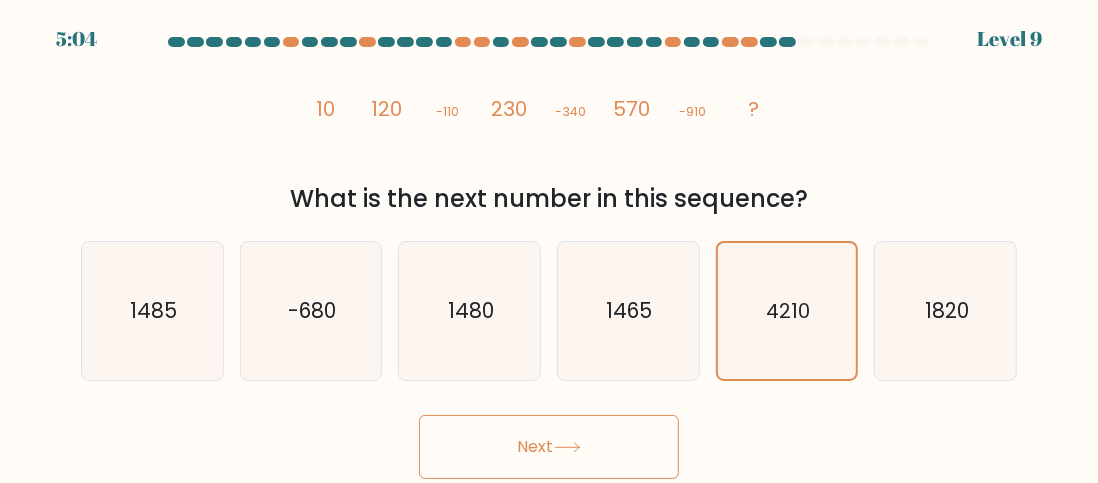 click on "Next" at bounding box center (549, 447) 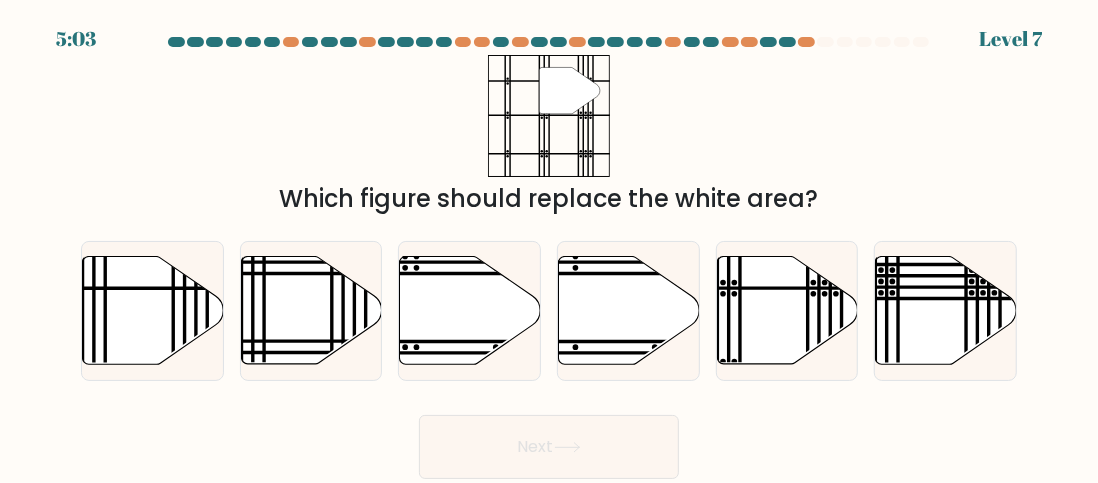 click on "Next" at bounding box center (549, 447) 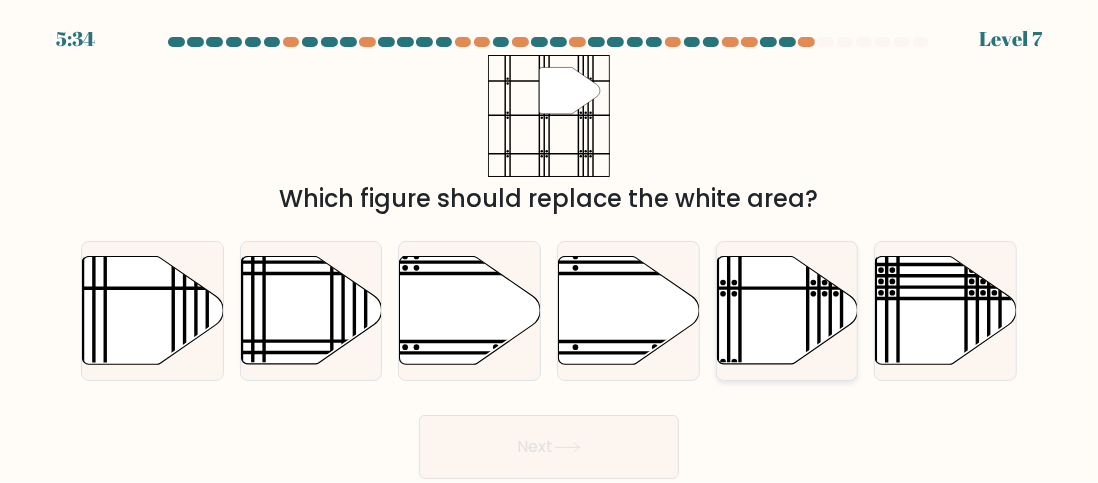click at bounding box center (787, 310) 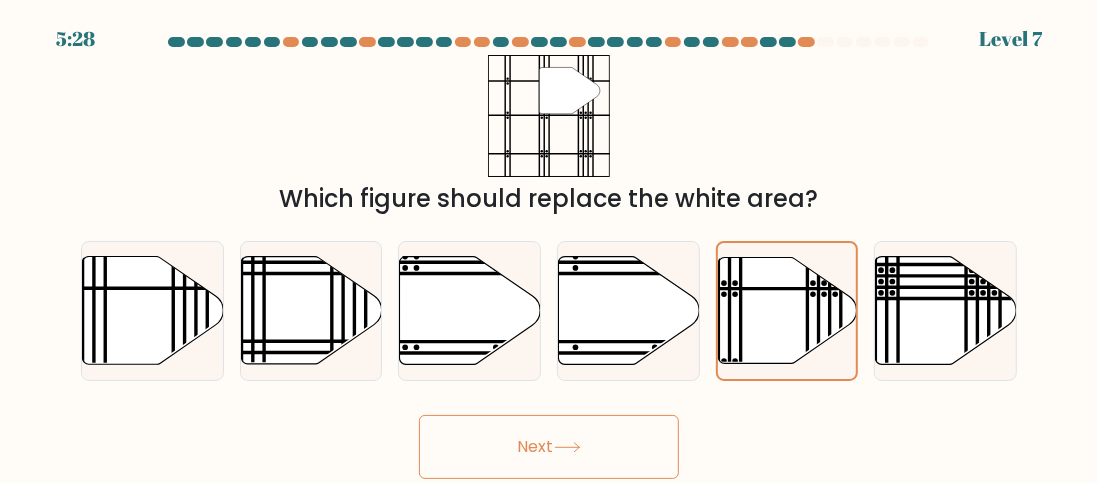 click on "Next" at bounding box center (549, 447) 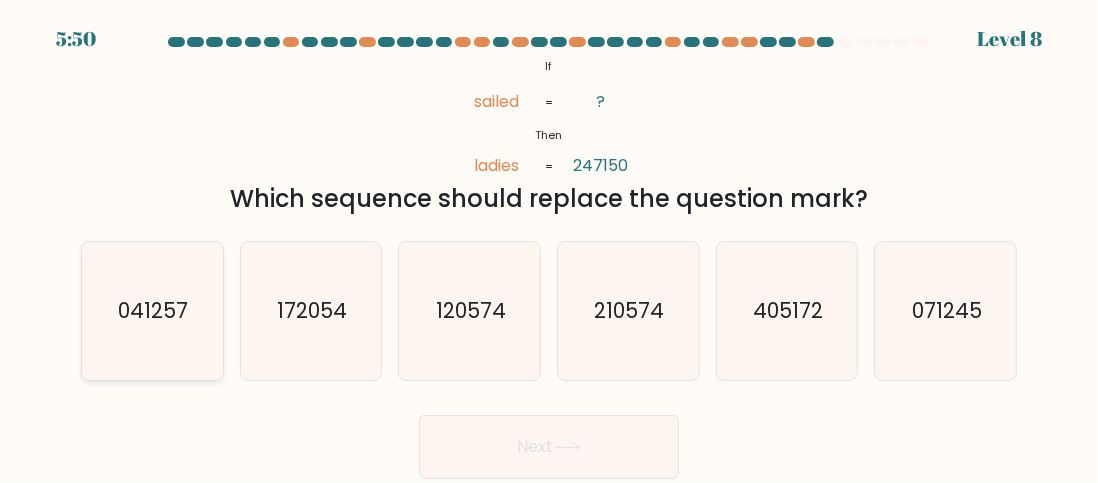 click on "041257" at bounding box center (152, 311) 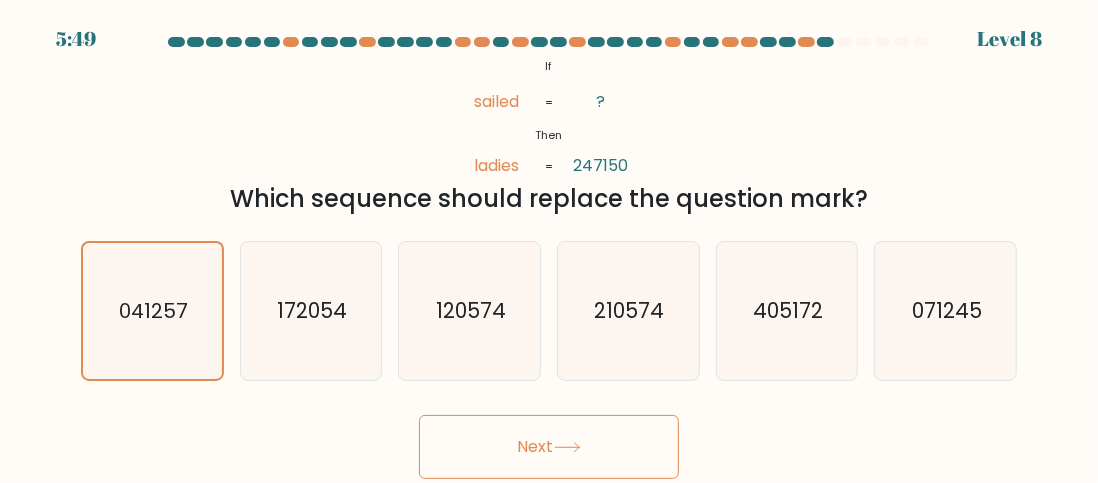 click on "Next" at bounding box center [549, 447] 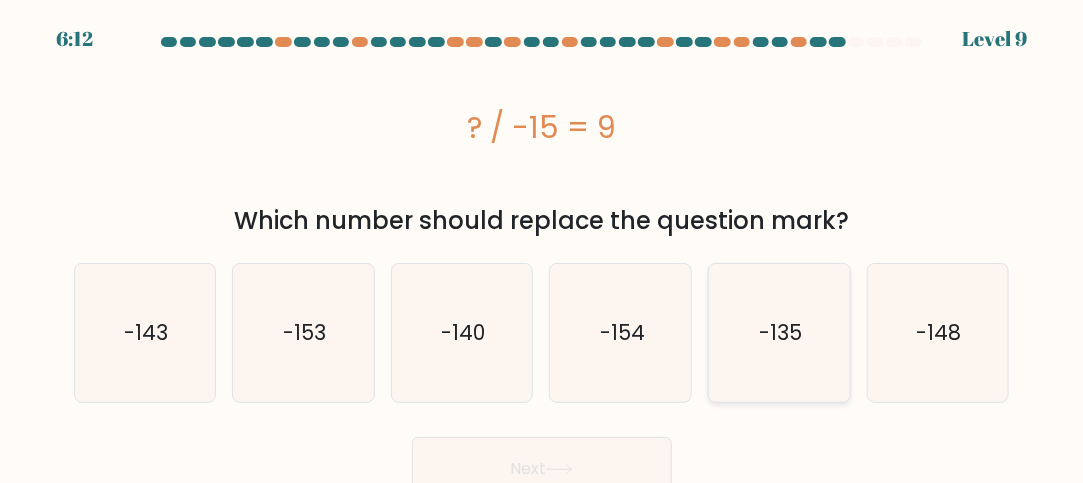 click on "-135" at bounding box center [779, 333] 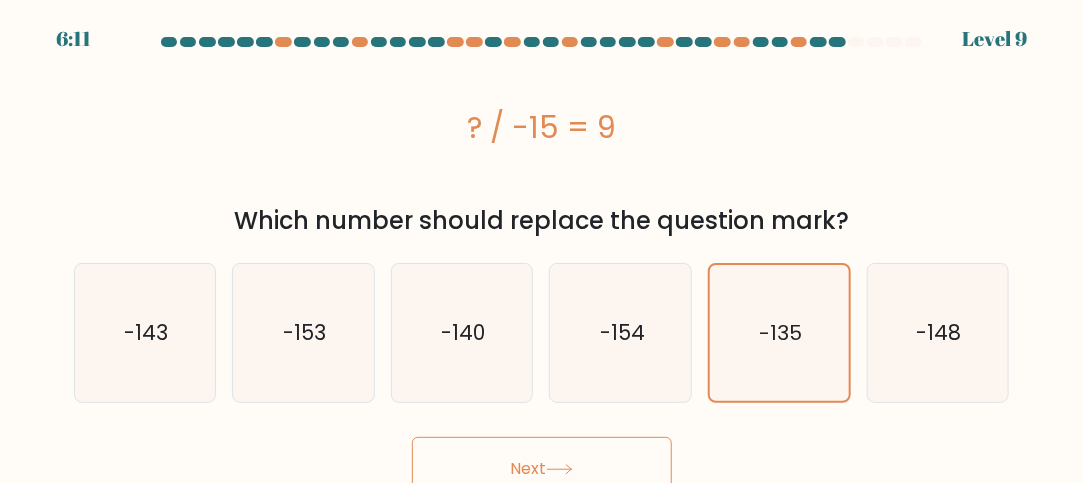 click on "Next" at bounding box center (542, 469) 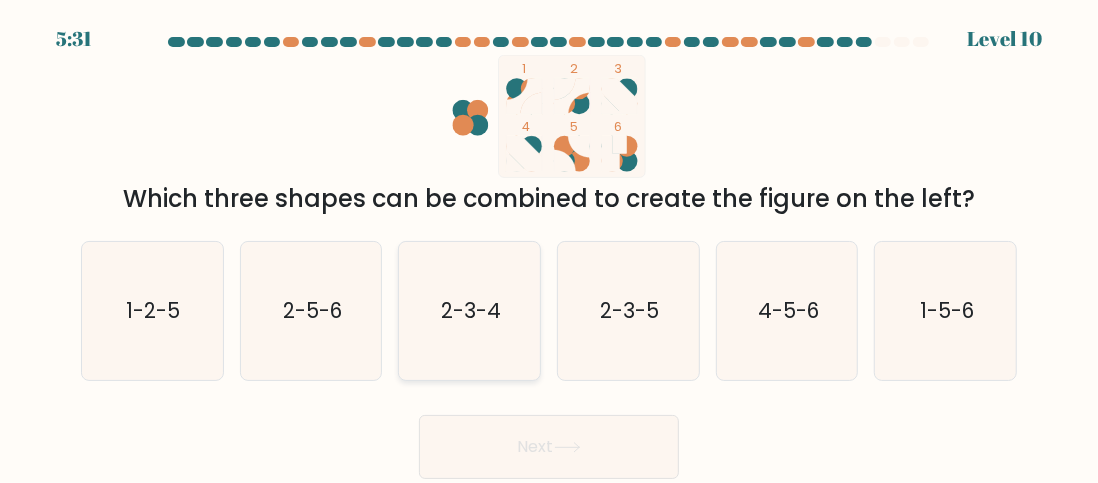 click on "2-3-4" at bounding box center [470, 311] 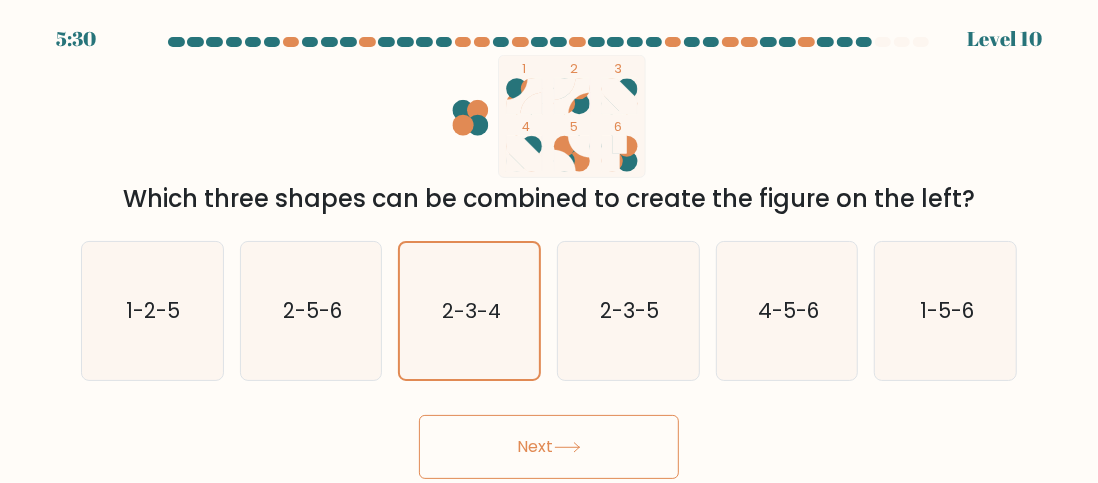 click on "Next" at bounding box center [549, 447] 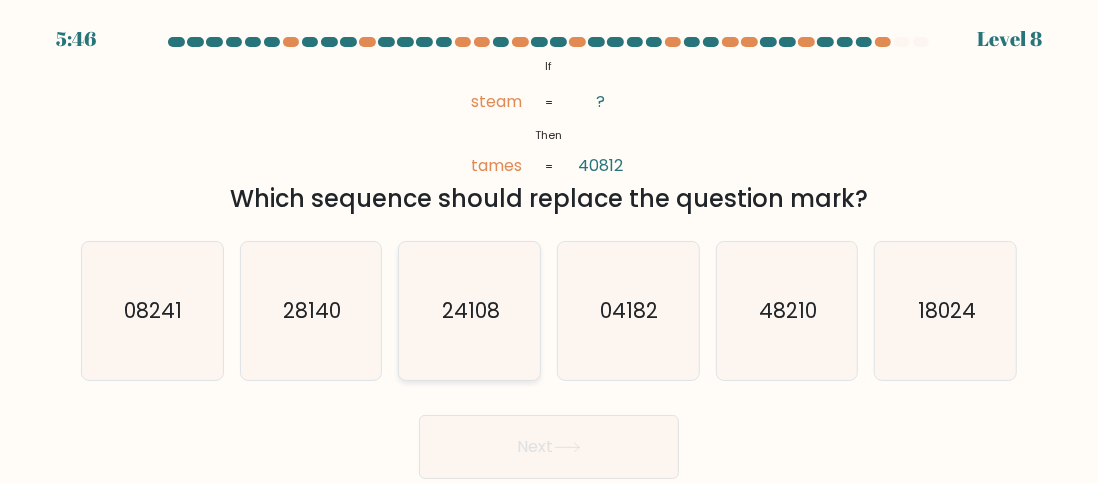 click on "24108" at bounding box center [471, 310] 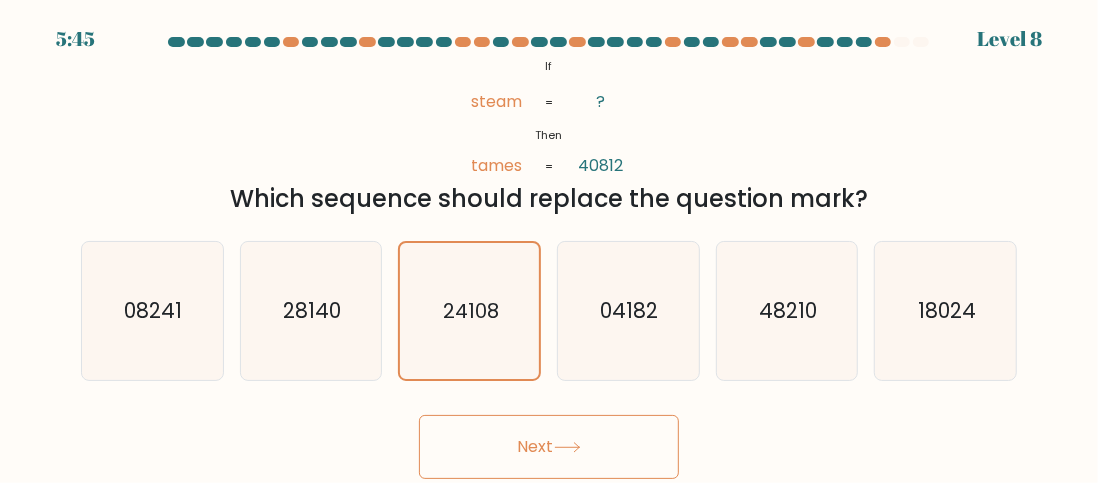 click on "Next" at bounding box center [549, 447] 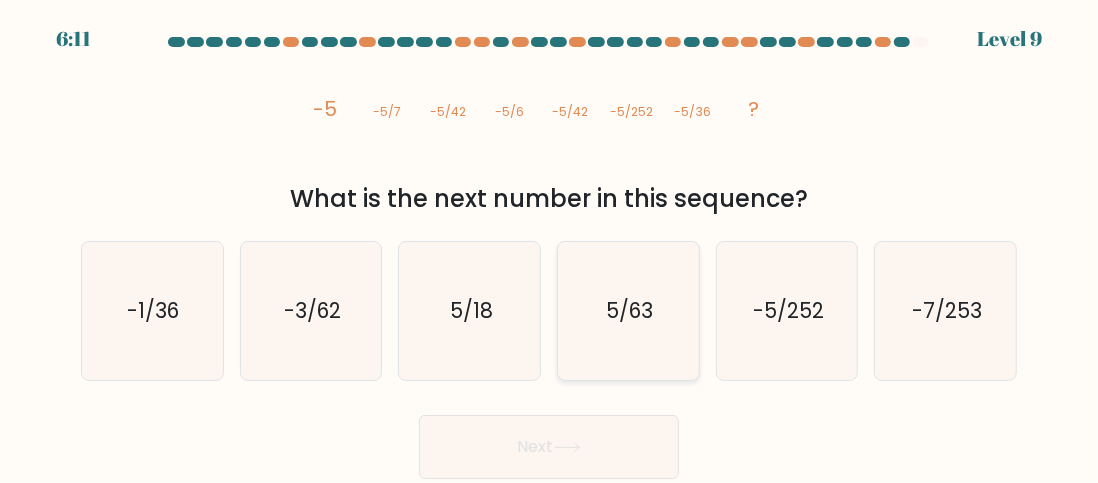 click on "5/63" at bounding box center (628, 311) 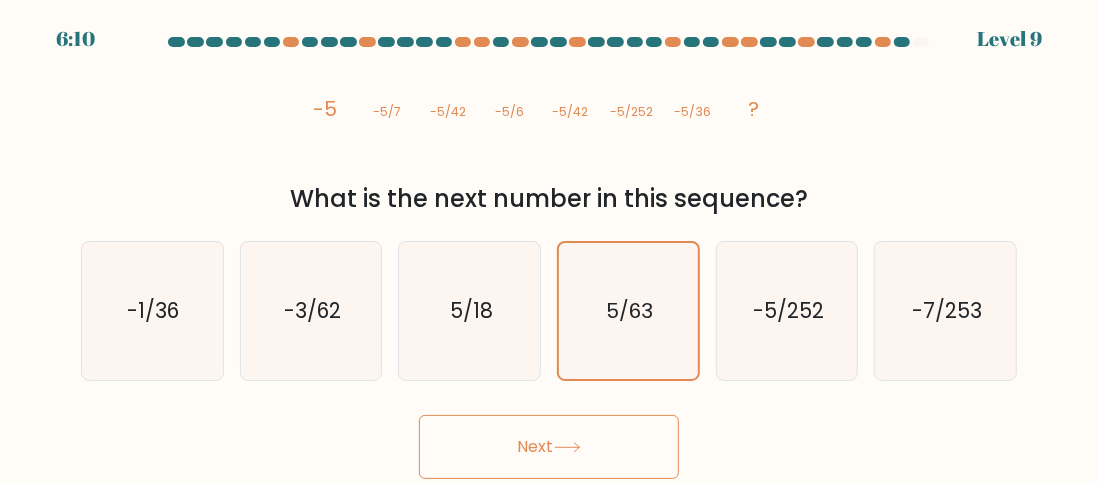 click on "Next" at bounding box center (549, 447) 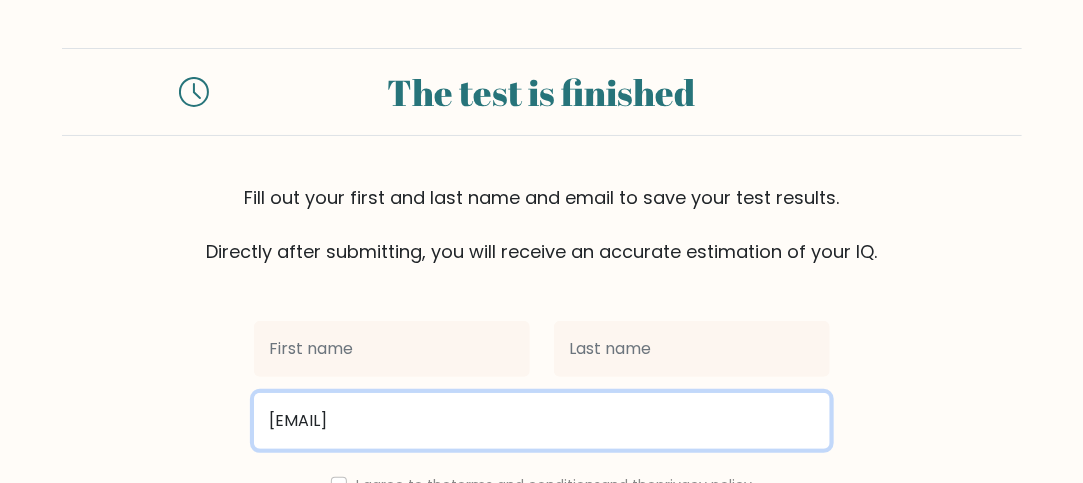 click on "roseshah@gmail.com" at bounding box center (542, 421) 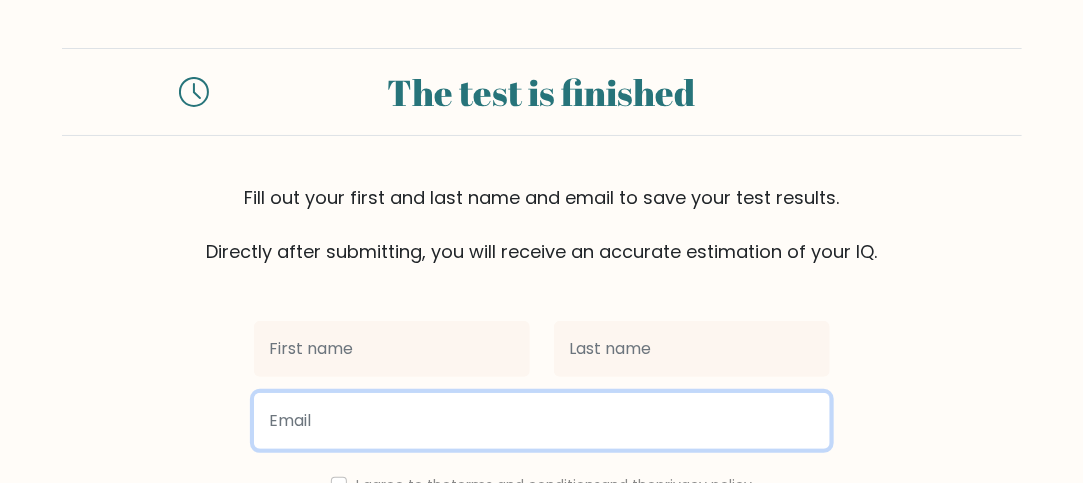 type on "kousarrasool46@gmail.com" 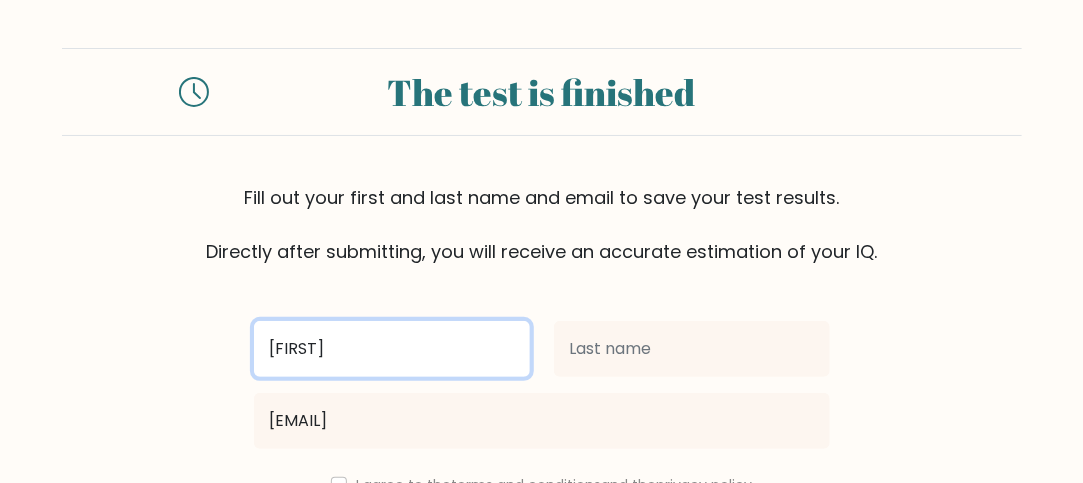 type on "SHahroze" 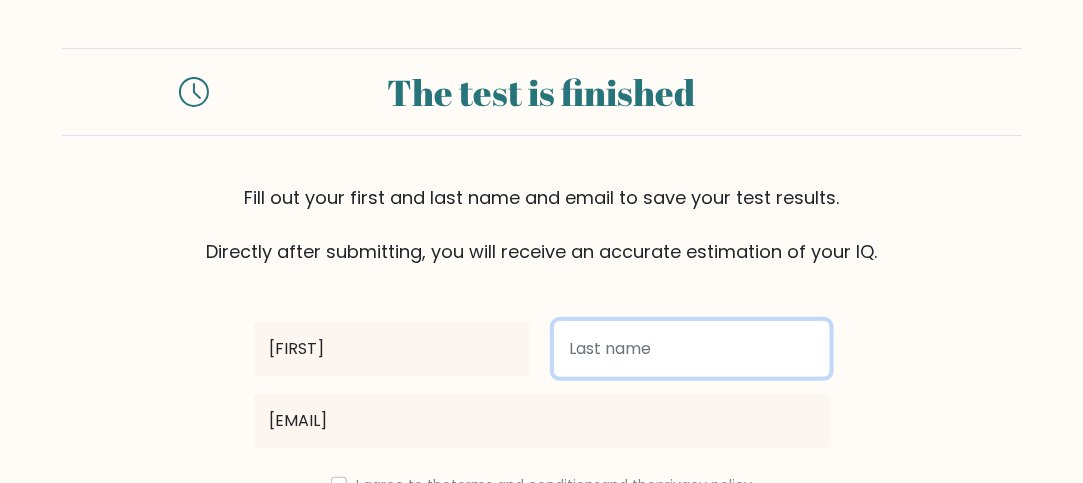 click at bounding box center (692, 349) 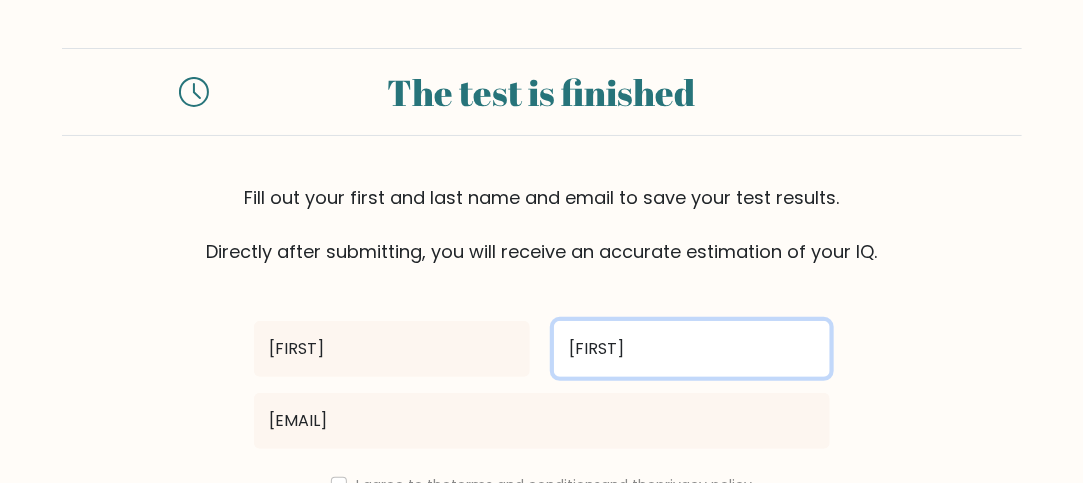 scroll, scrollTop: 217, scrollLeft: 0, axis: vertical 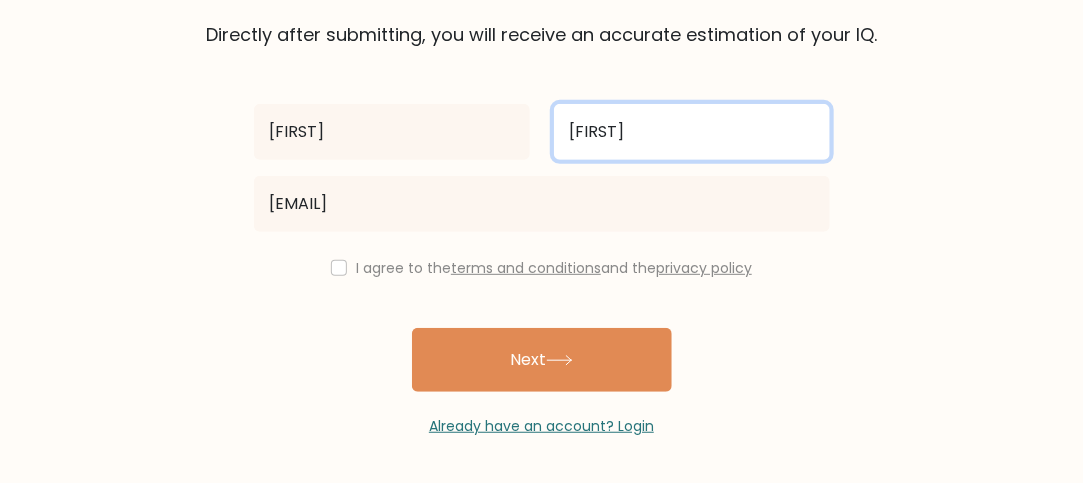 type on "shah" 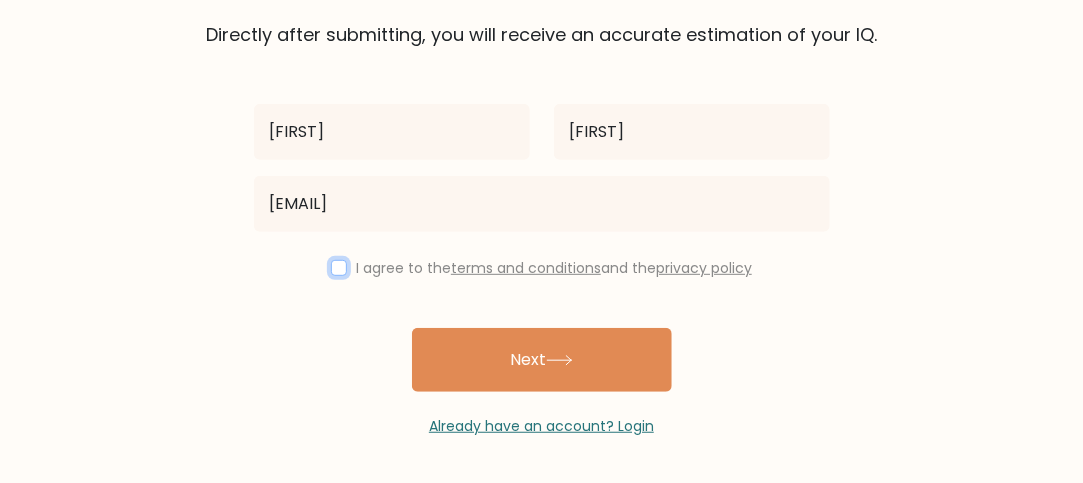 click at bounding box center (339, 268) 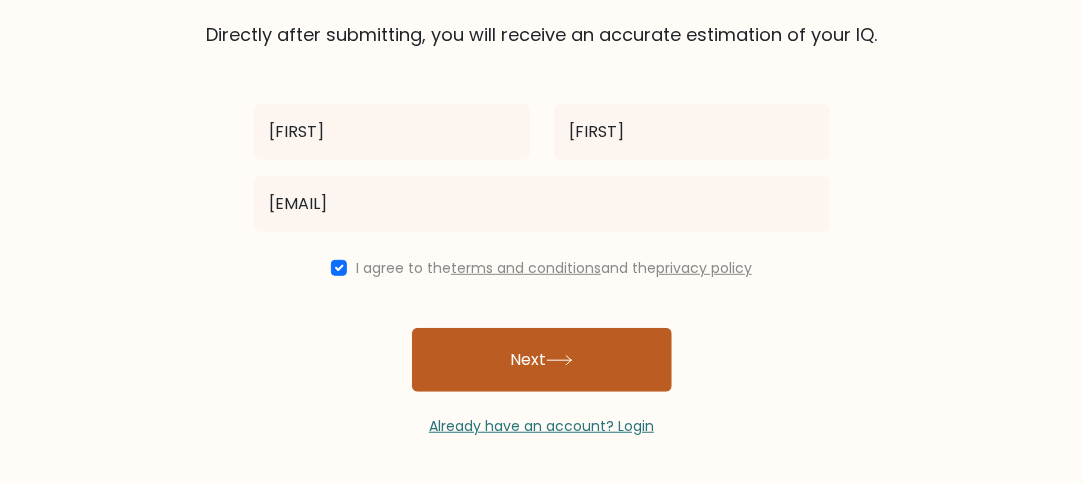 click on "Next" at bounding box center (542, 360) 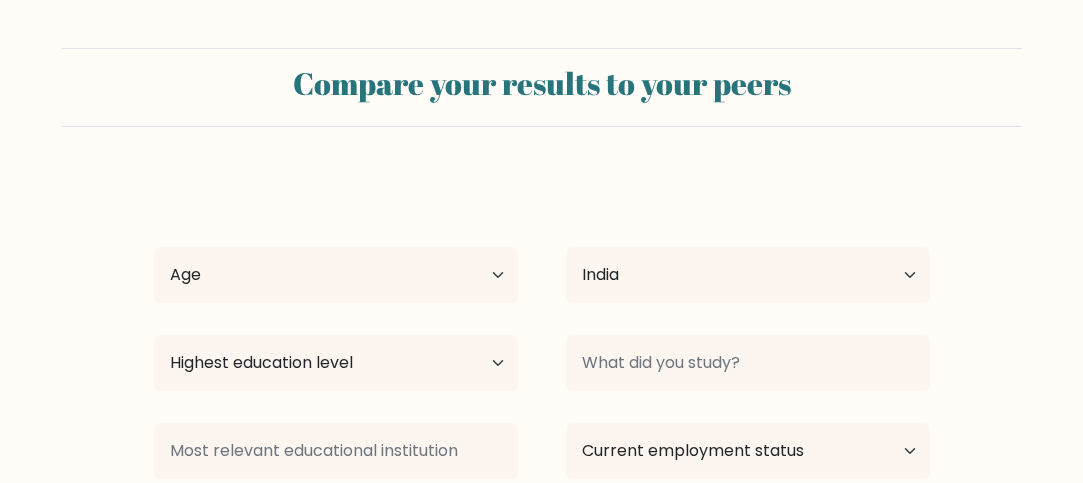 scroll, scrollTop: 0, scrollLeft: 0, axis: both 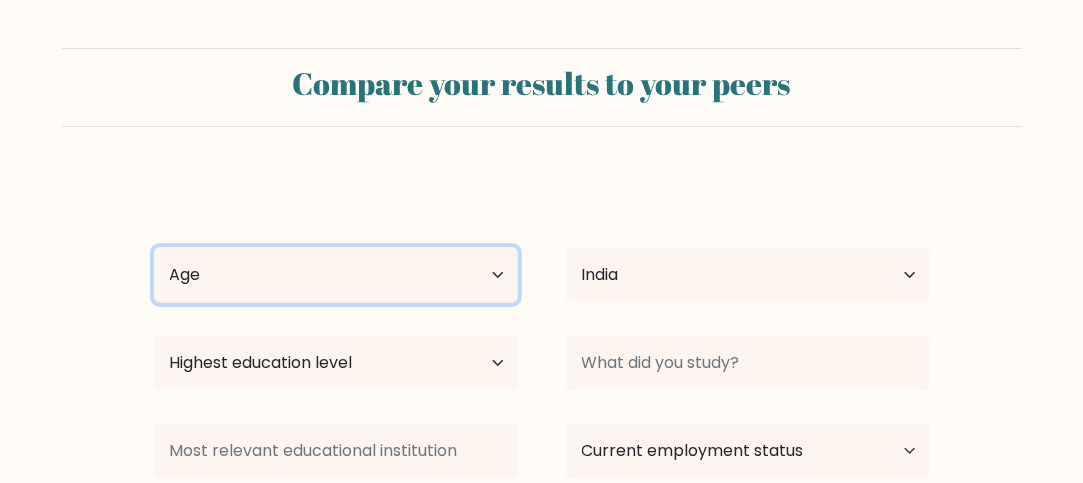 click on "Age
Under 18 years old
18-24 years old
25-34 years old
35-44 years old
45-54 years old
55-64 years old
65 years old and above" at bounding box center [336, 275] 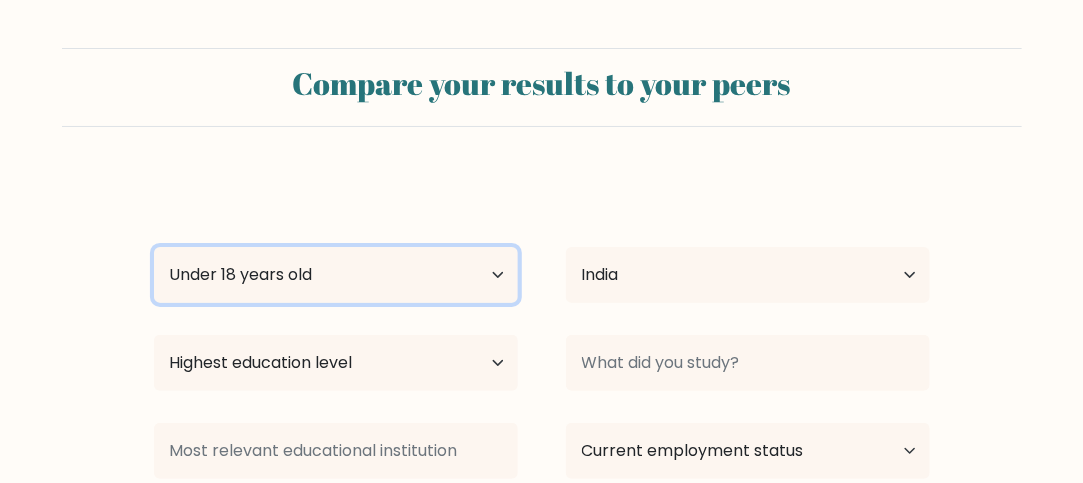 click on "Age
Under 18 years old
18-24 years old
25-34 years old
35-44 years old
45-54 years old
55-64 years old
65 years old and above" at bounding box center (336, 275) 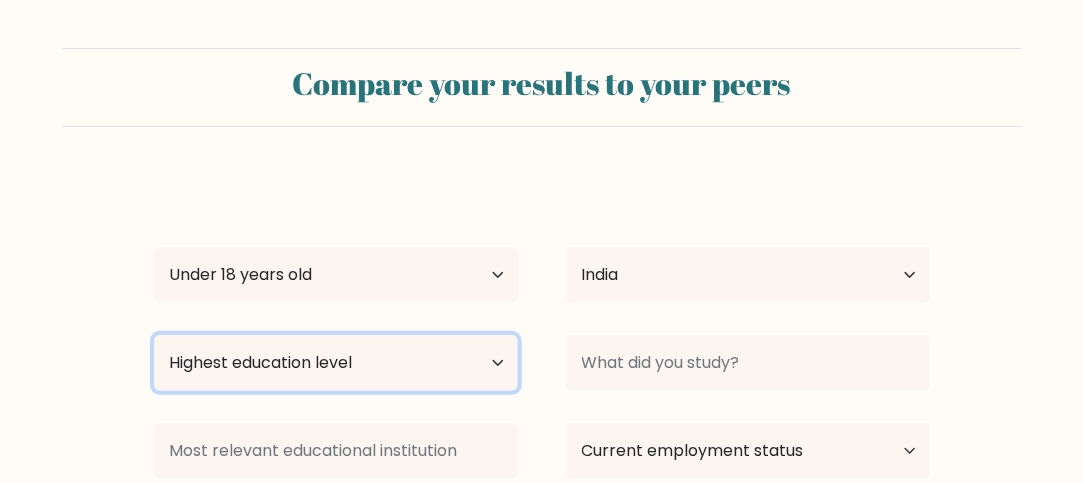 click on "Highest education level
No schooling
Primary
Lower Secondary
Upper Secondary
Occupation Specific
Bachelor's degree
Master's degree
Doctoral degree" at bounding box center [336, 363] 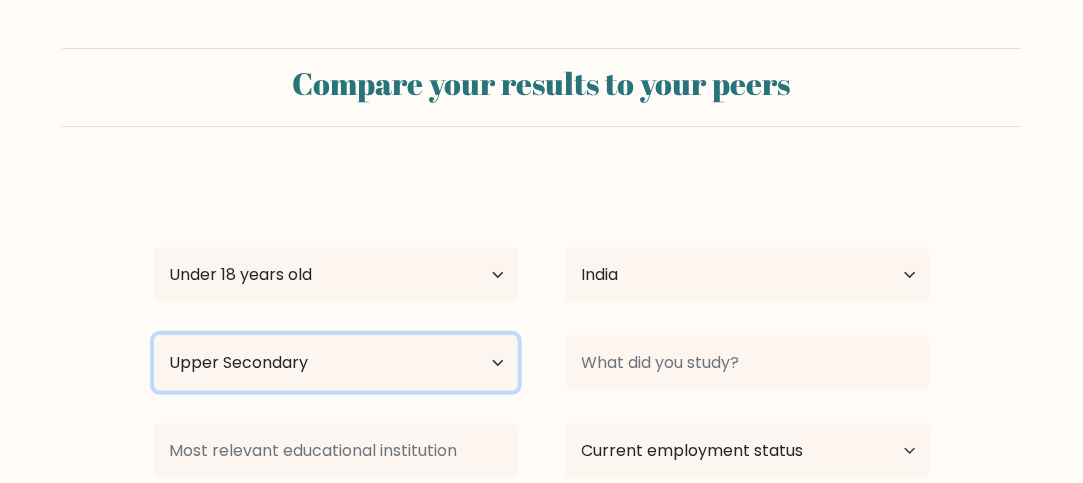 click on "Highest education level
No schooling
Primary
Lower Secondary
Upper Secondary
Occupation Specific
Bachelor's degree
Master's degree
Doctoral degree" at bounding box center [336, 363] 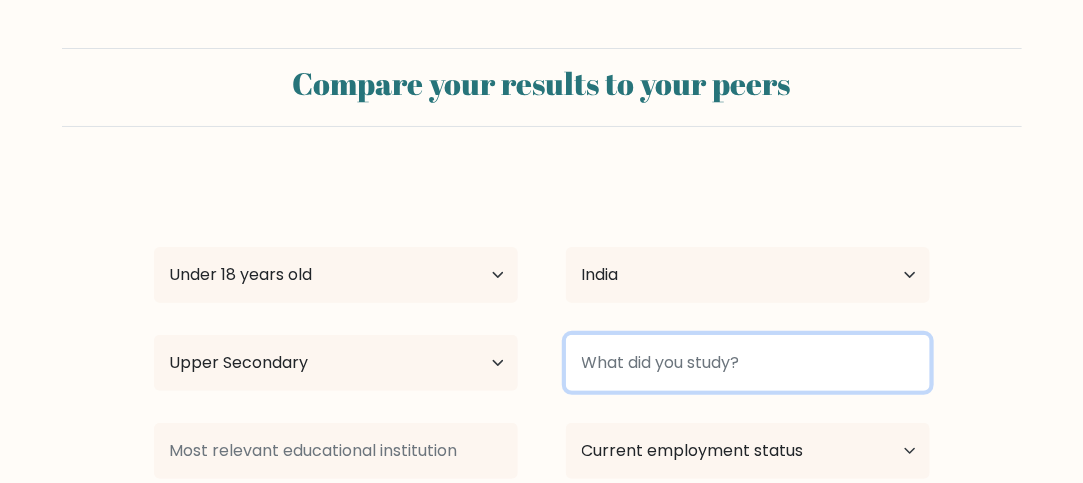 click at bounding box center [748, 363] 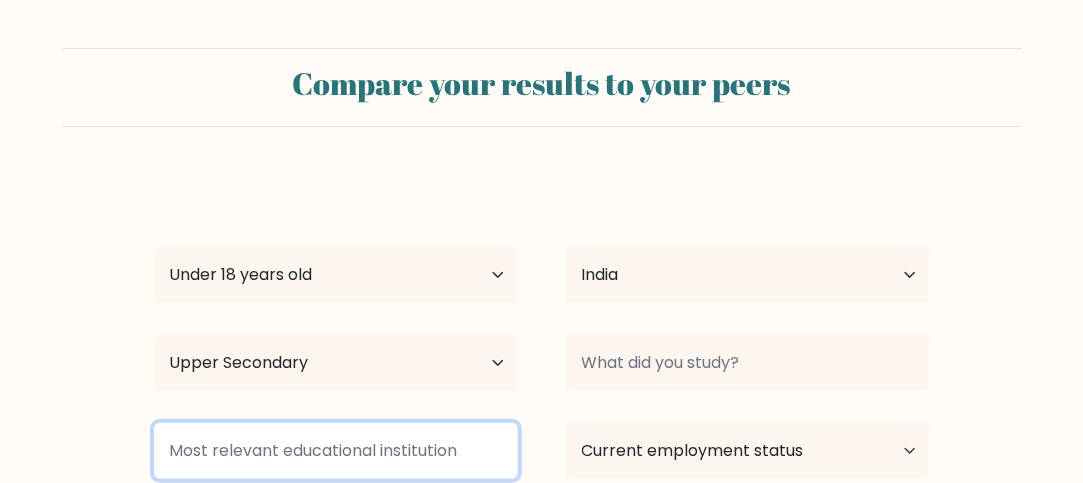 click at bounding box center [336, 451] 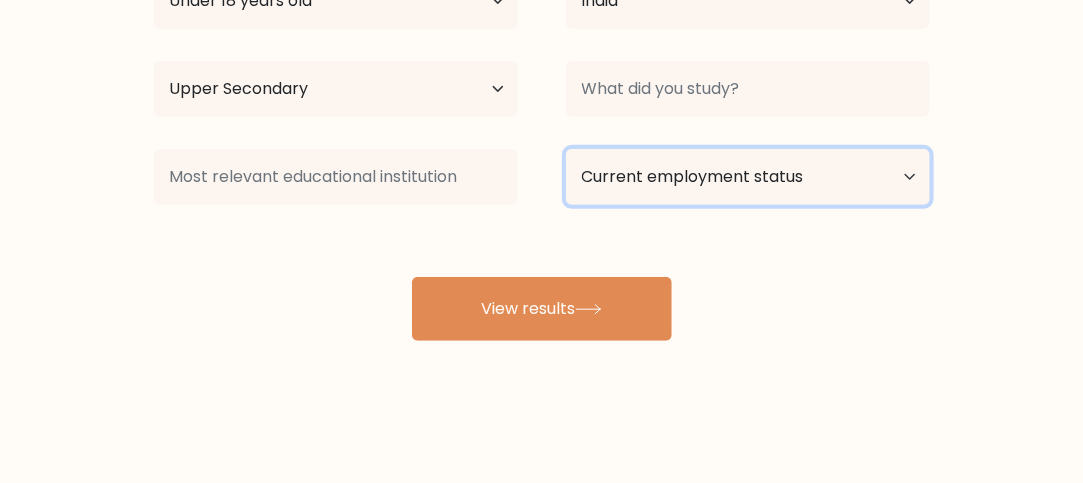 click on "Current employment status
Employed
Student
Retired
Other / prefer not to answer" at bounding box center (748, 177) 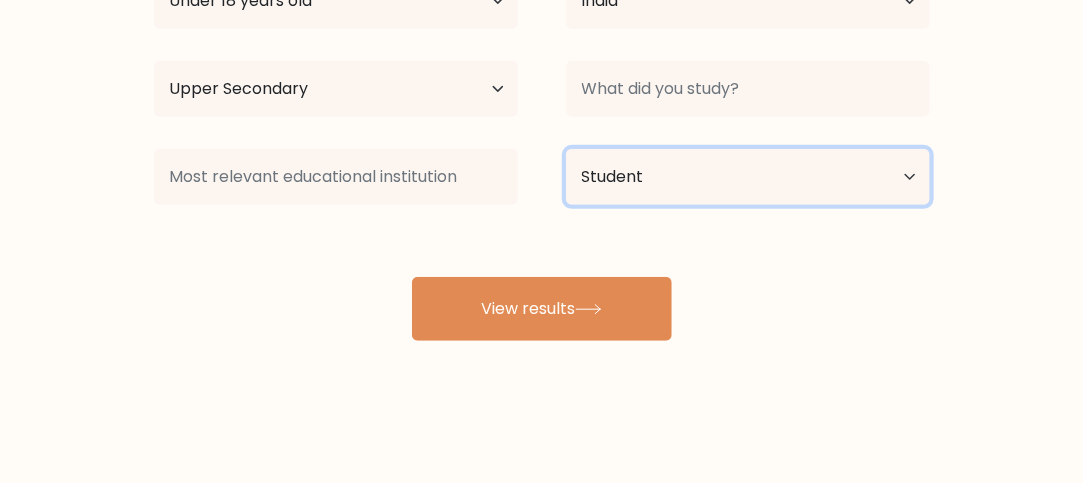 click on "Current employment status
Employed
Student
Retired
Other / prefer not to answer" at bounding box center [748, 177] 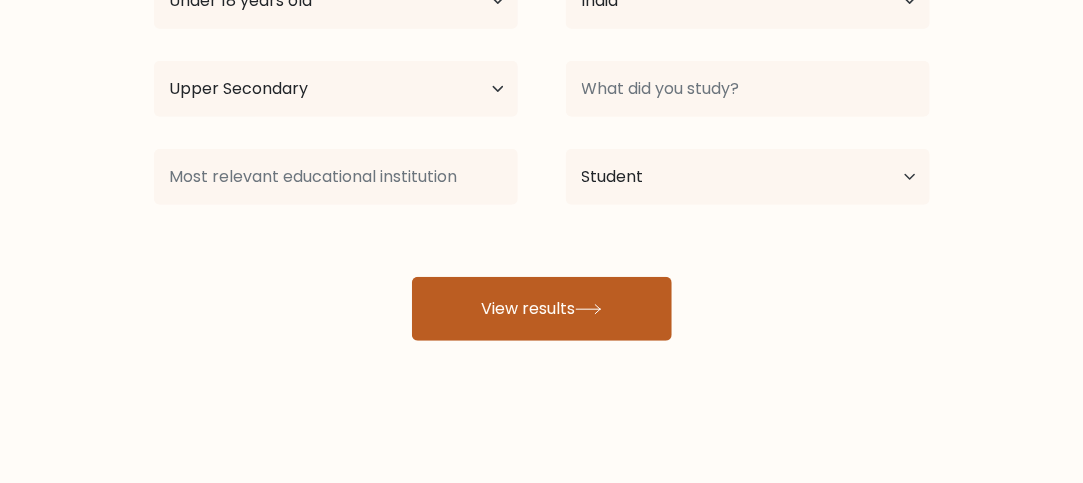 click on "View results" at bounding box center [542, 309] 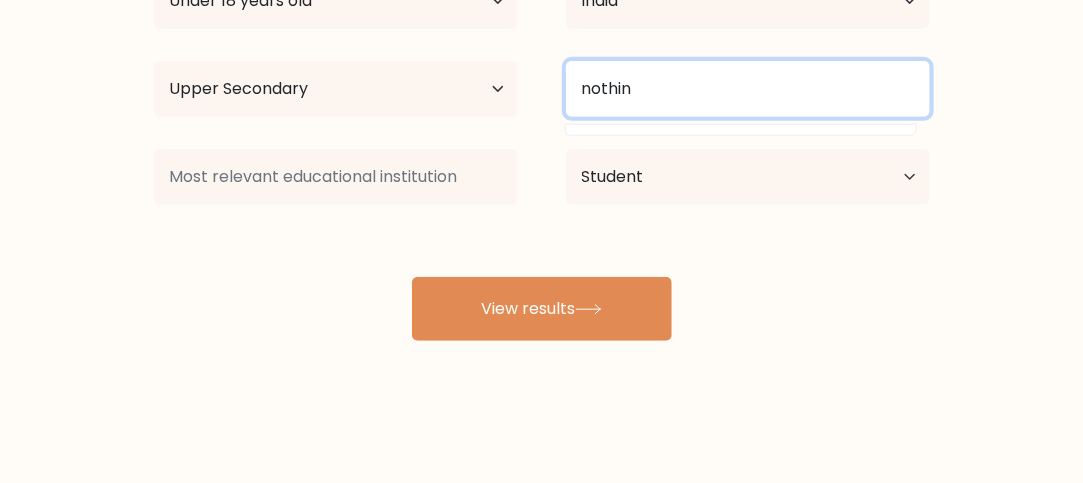 type on "nothin" 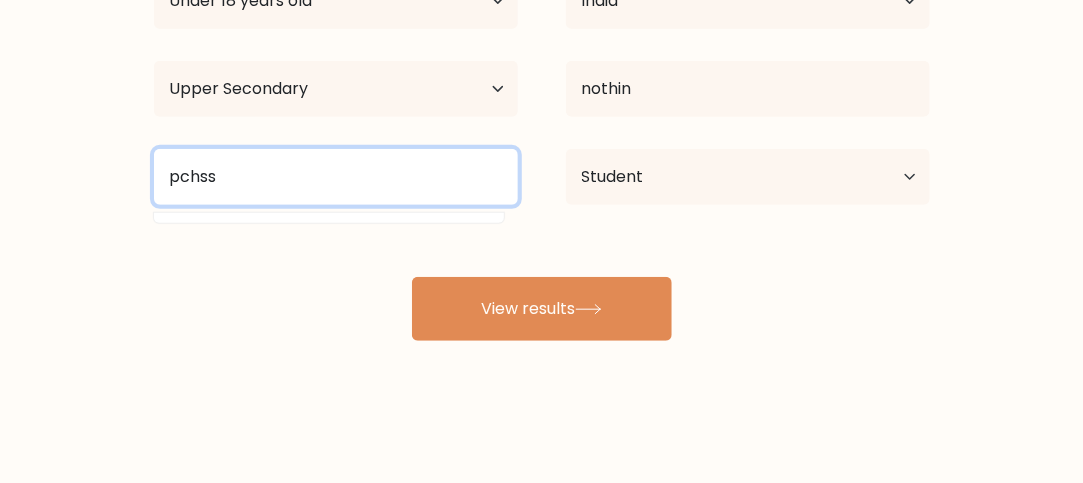 type on "pchss" 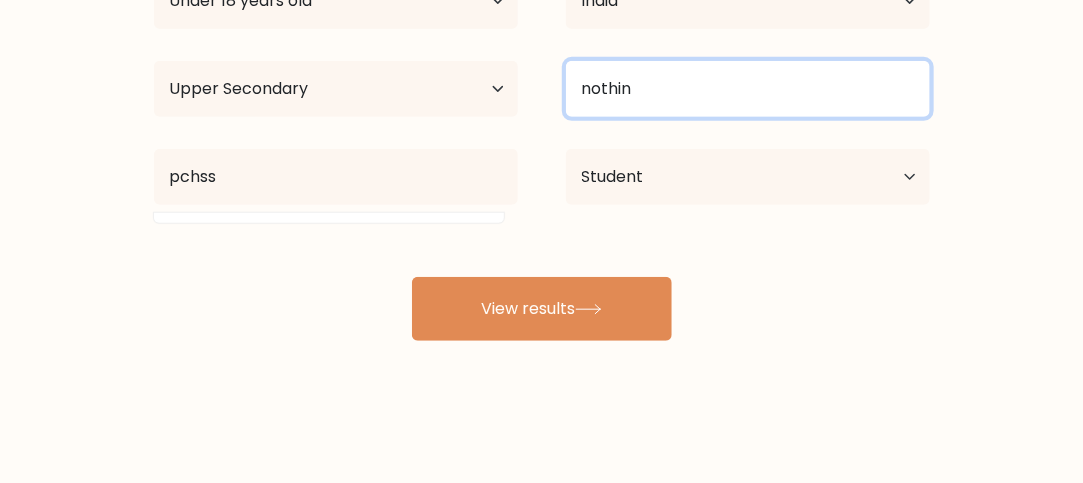 click on "nothin" at bounding box center (748, 89) 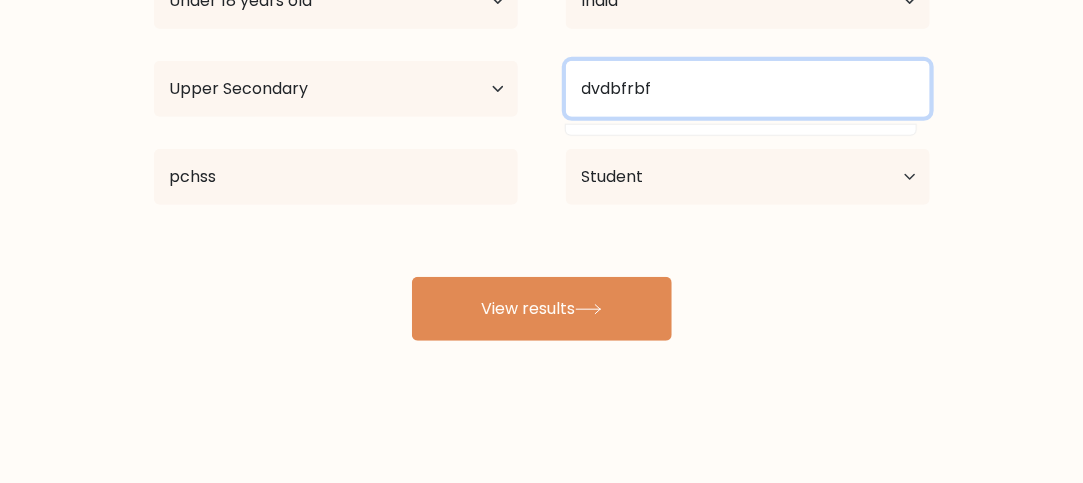 click on "dvdbfrbf" at bounding box center (748, 89) 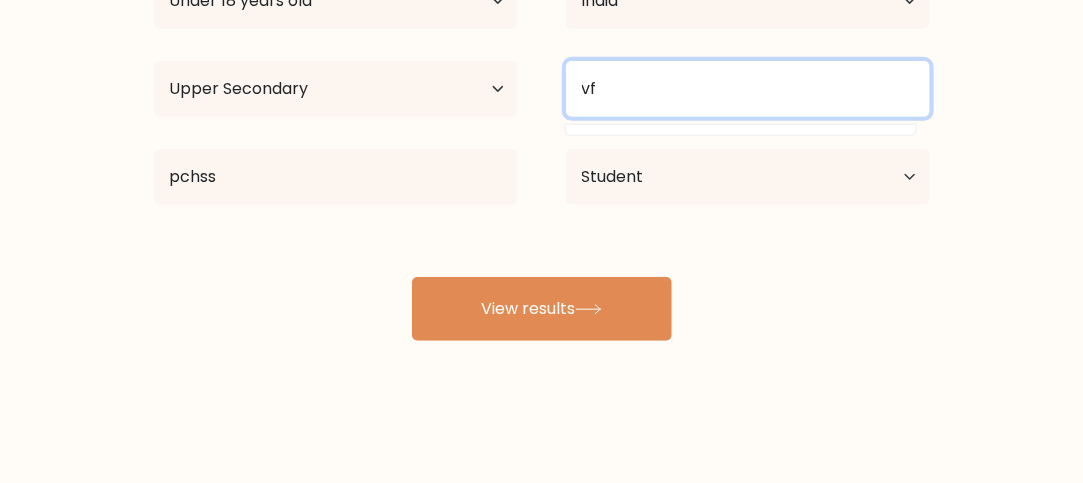 type on "vfn" 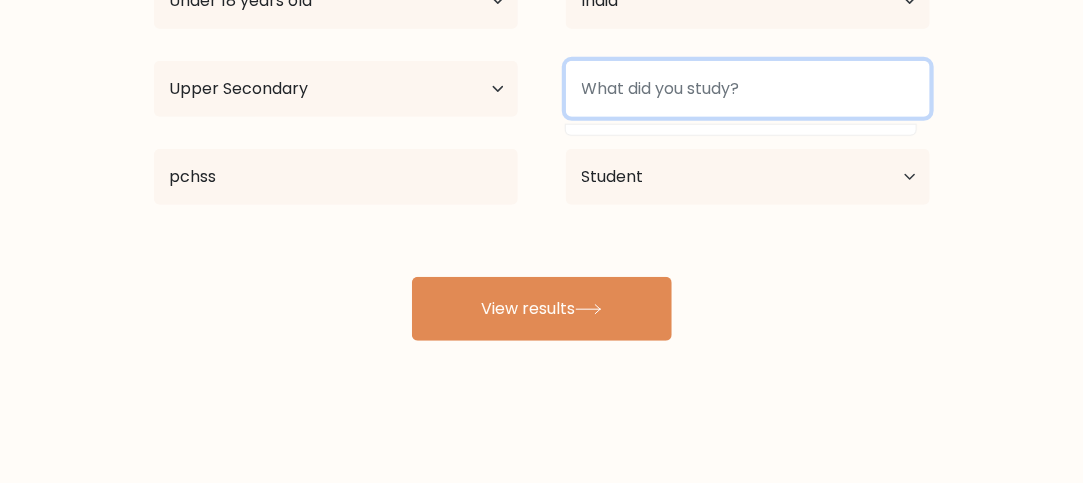 scroll, scrollTop: 0, scrollLeft: 0, axis: both 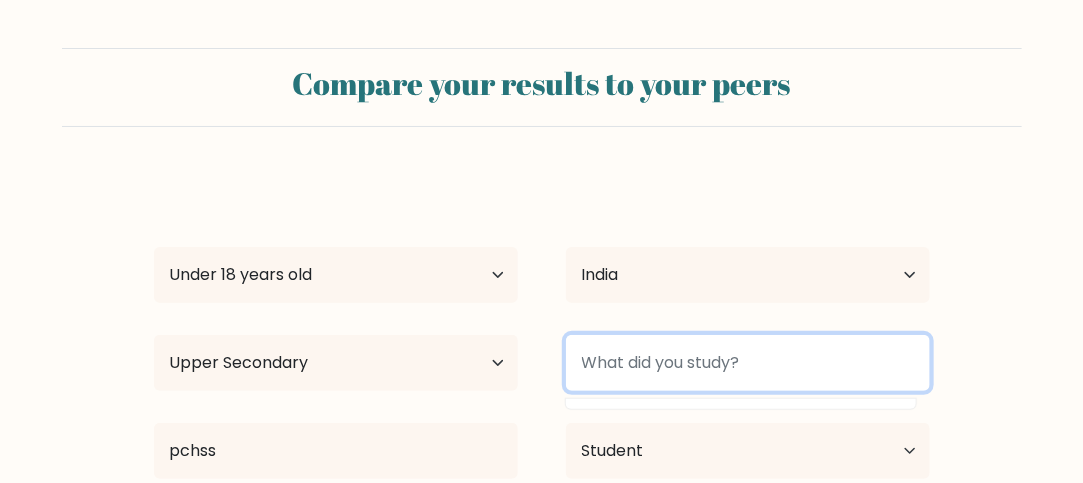 click at bounding box center [748, 363] 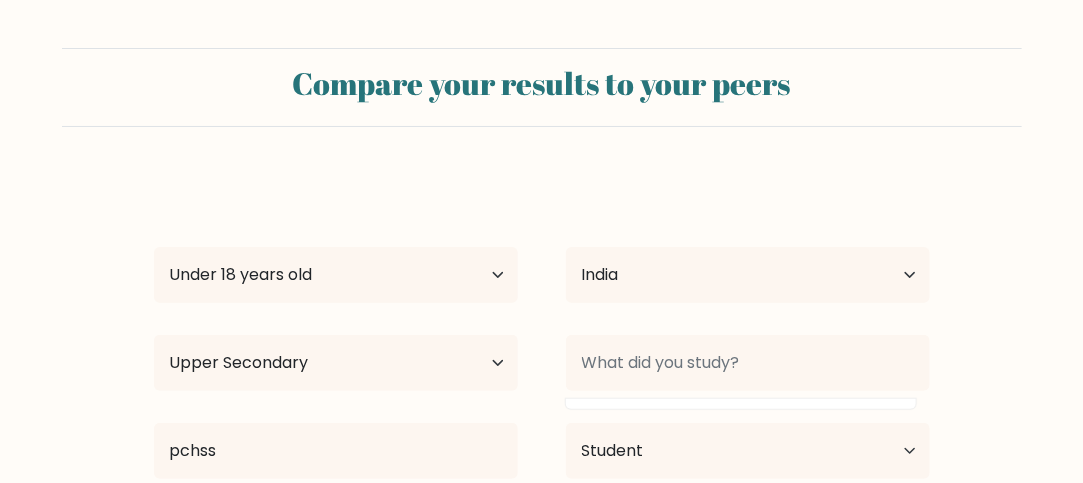 click on "SHahroze
shah
Age
Under 18 years old
18-24 years old
25-34 years old
35-44 years old
45-54 years old
55-64 years old
65 years old and above
Country
Afghanistan
Albania
Algeria
American Samoa
Andorra
Angola
Anguilla
Antarctica
Antigua and Barbuda
Argentina
Armenia
Aruba
Australia
Austria
Azerbaijan
Bahamas
Bahrain
Bangladesh
Barbados
Belarus
Belgium
Belize
Benin
Bermuda
Bhutan
Bolivia
Bonaire, Sint Eustatius and Saba
Bosnia and Herzegovina
Botswana
Bouvet Island
Brazil
Brunei" at bounding box center (542, 395) 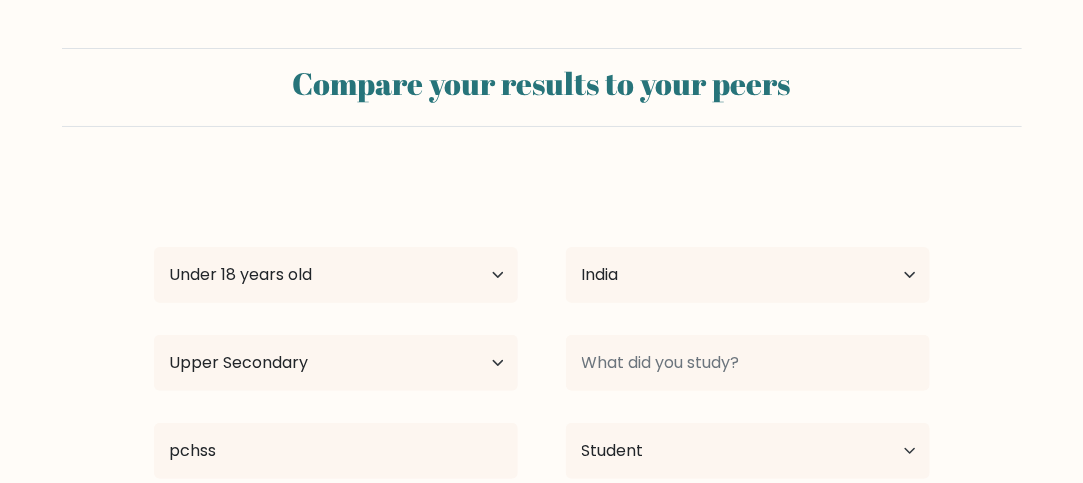 click on "SHahroze
shah
Age
Under 18 years old
18-24 years old
25-34 years old
35-44 years old
45-54 years old
55-64 years old
65 years old and above
Country
Afghanistan
Albania
Algeria
American Samoa
Andorra
Angola
Anguilla
Antarctica
Antigua and Barbuda
Argentina
Armenia
Aruba
Australia
Austria
Azerbaijan
Bahamas
Bahrain
Bangladesh
Barbados
Belarus
Belgium
Belize
Benin
Bermuda
Bhutan
Bolivia
Bonaire, Sint Eustatius and Saba
Bosnia and Herzegovina
Botswana
Bouvet Island
Brazil
Brunei" at bounding box center [542, 395] 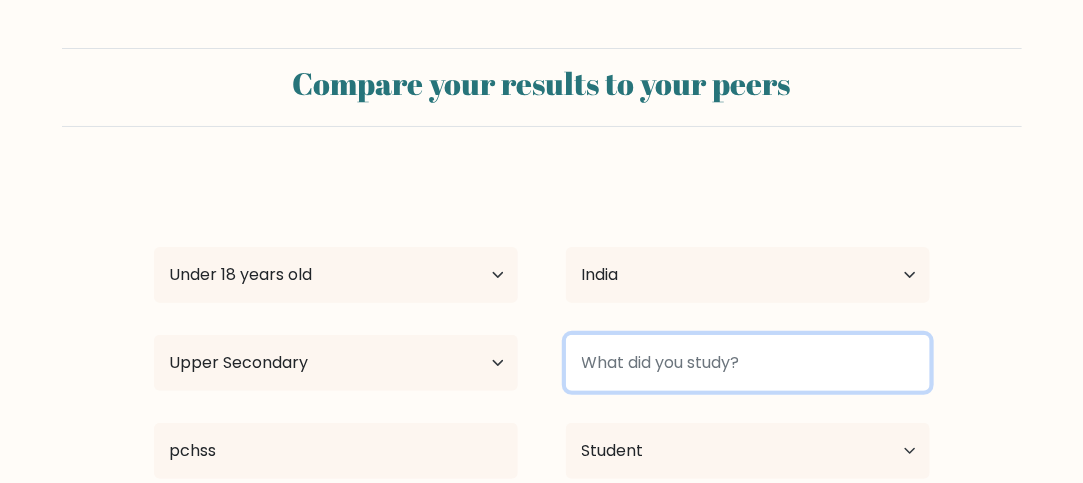 click at bounding box center (748, 363) 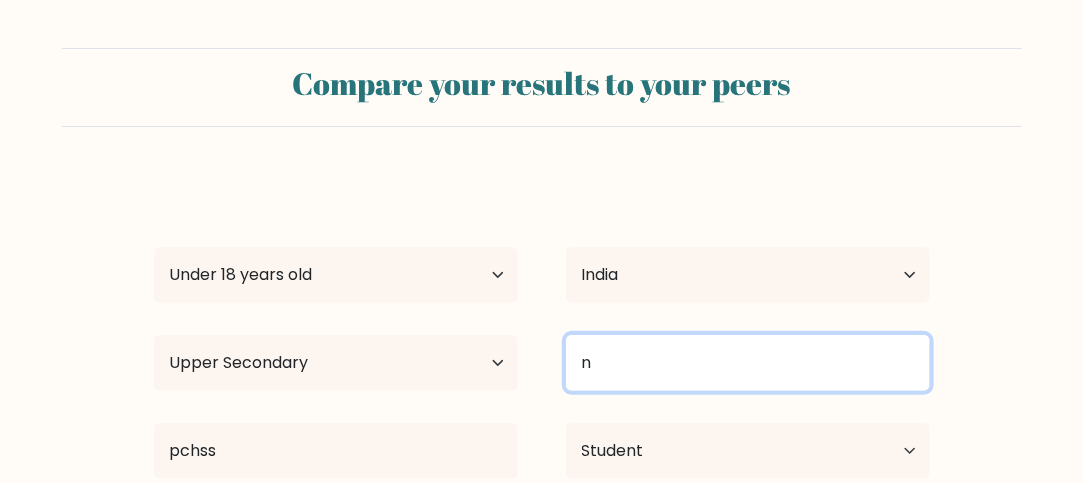 type on "n" 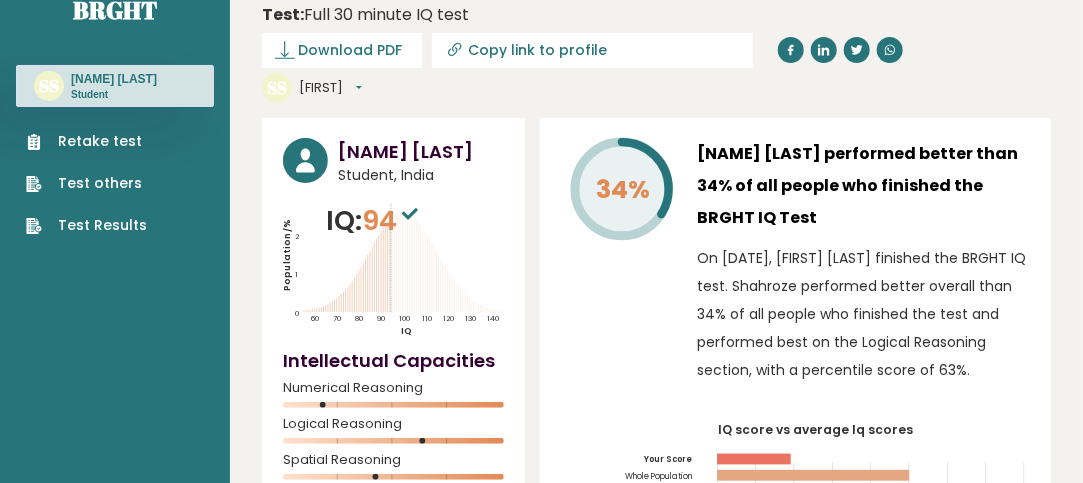 scroll, scrollTop: 40, scrollLeft: 0, axis: vertical 